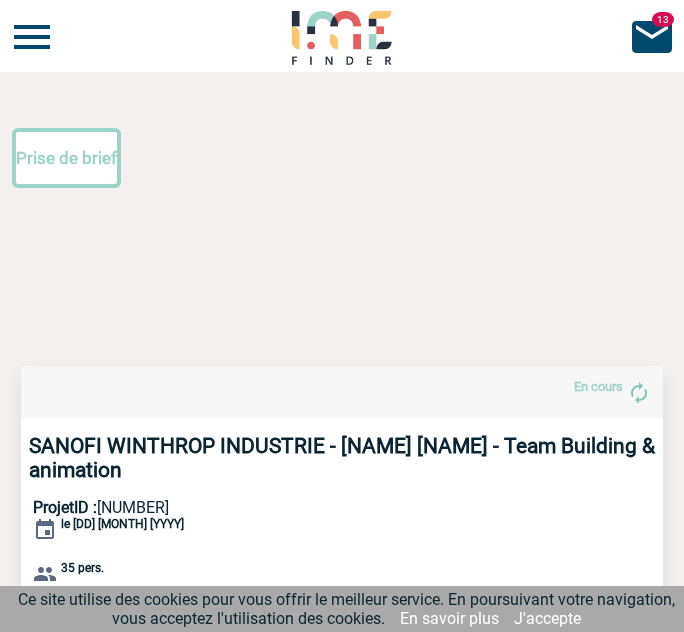 scroll, scrollTop: 0, scrollLeft: 0, axis: both 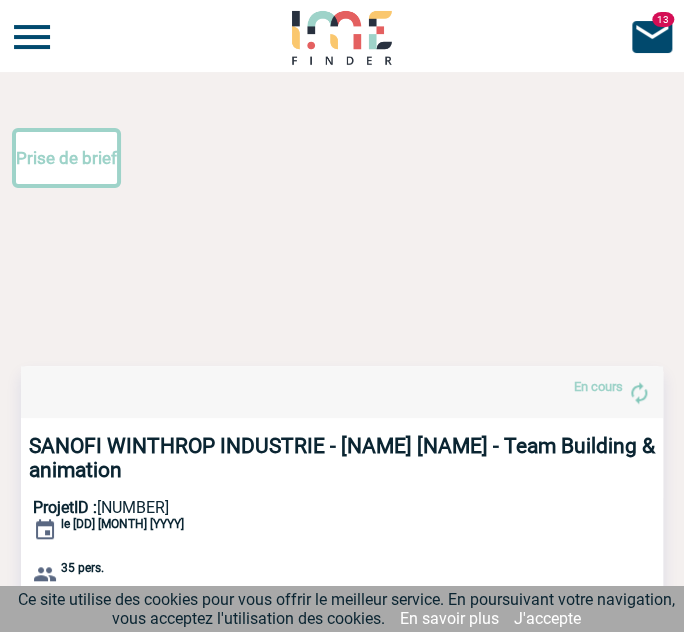 click at bounding box center [32, 37] 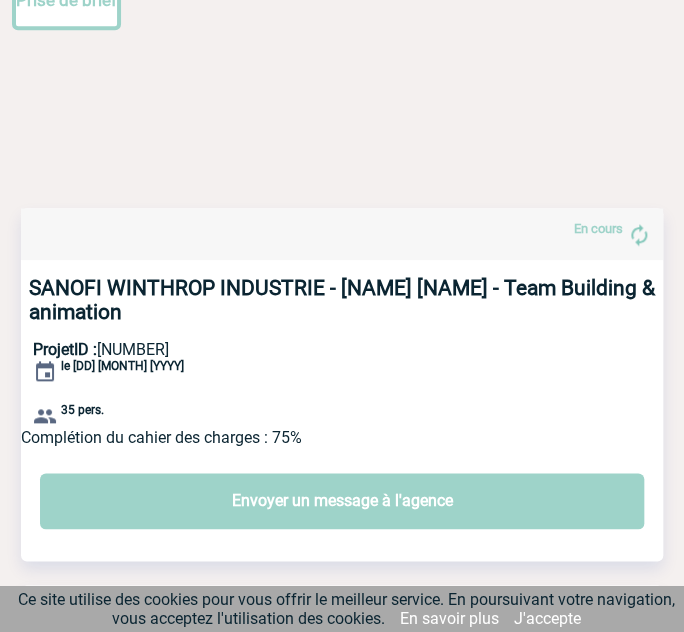 scroll, scrollTop: 0, scrollLeft: 0, axis: both 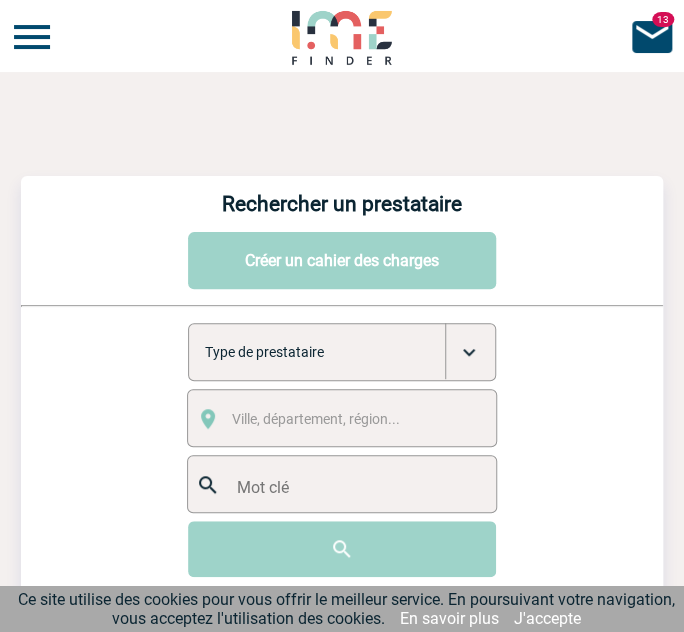 click at bounding box center (32, 37) 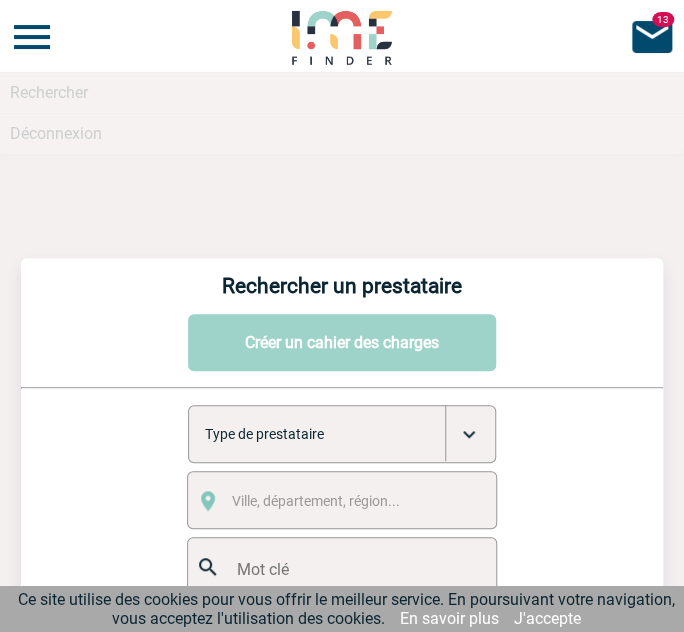 click at bounding box center [32, 37] 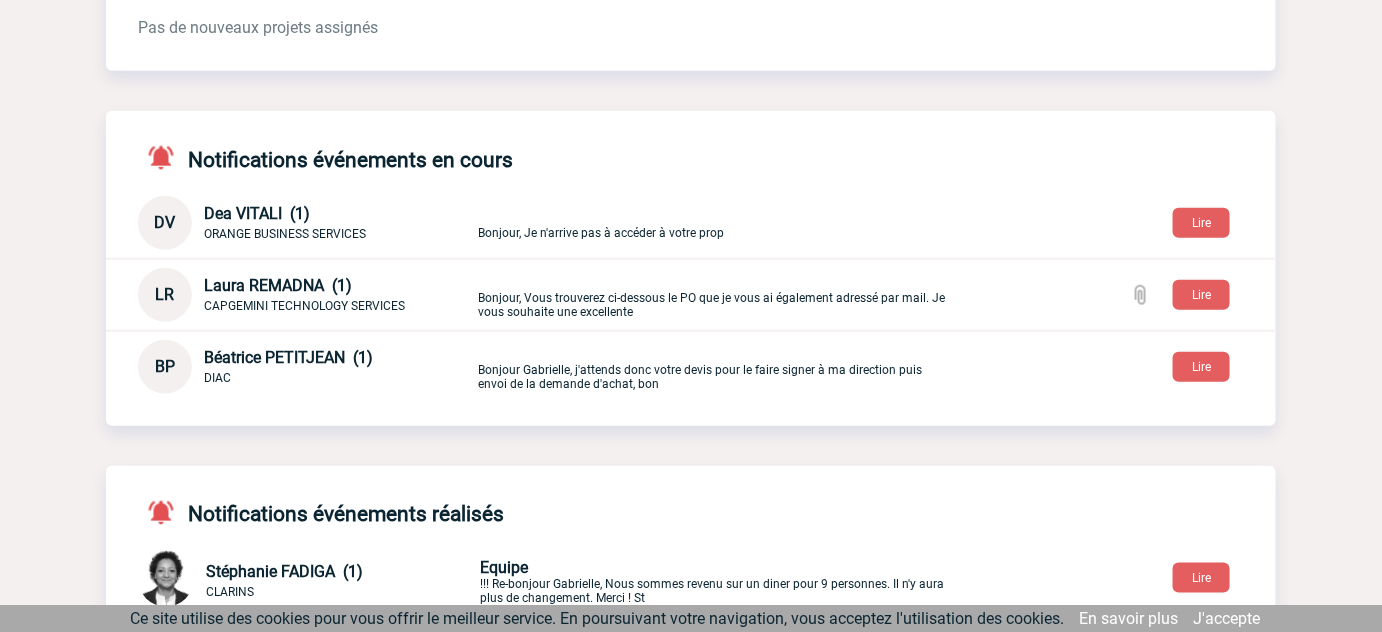 scroll, scrollTop: 0, scrollLeft: 0, axis: both 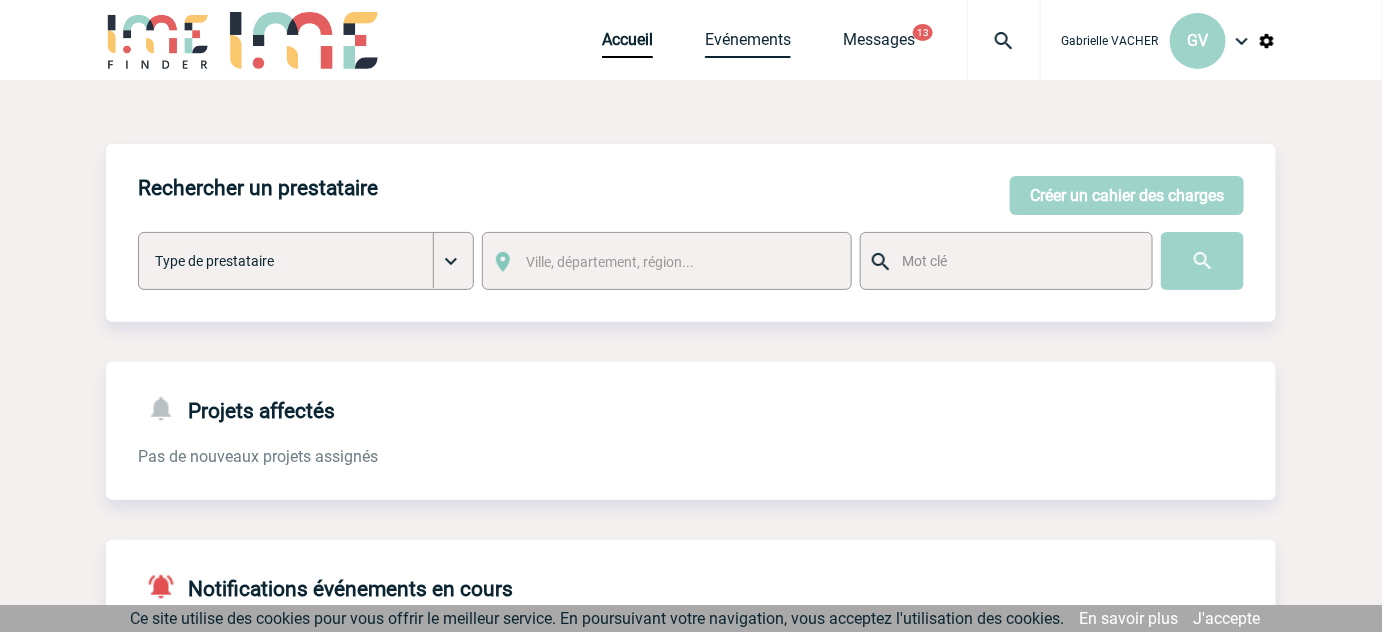click on "Evénements" at bounding box center [748, 44] 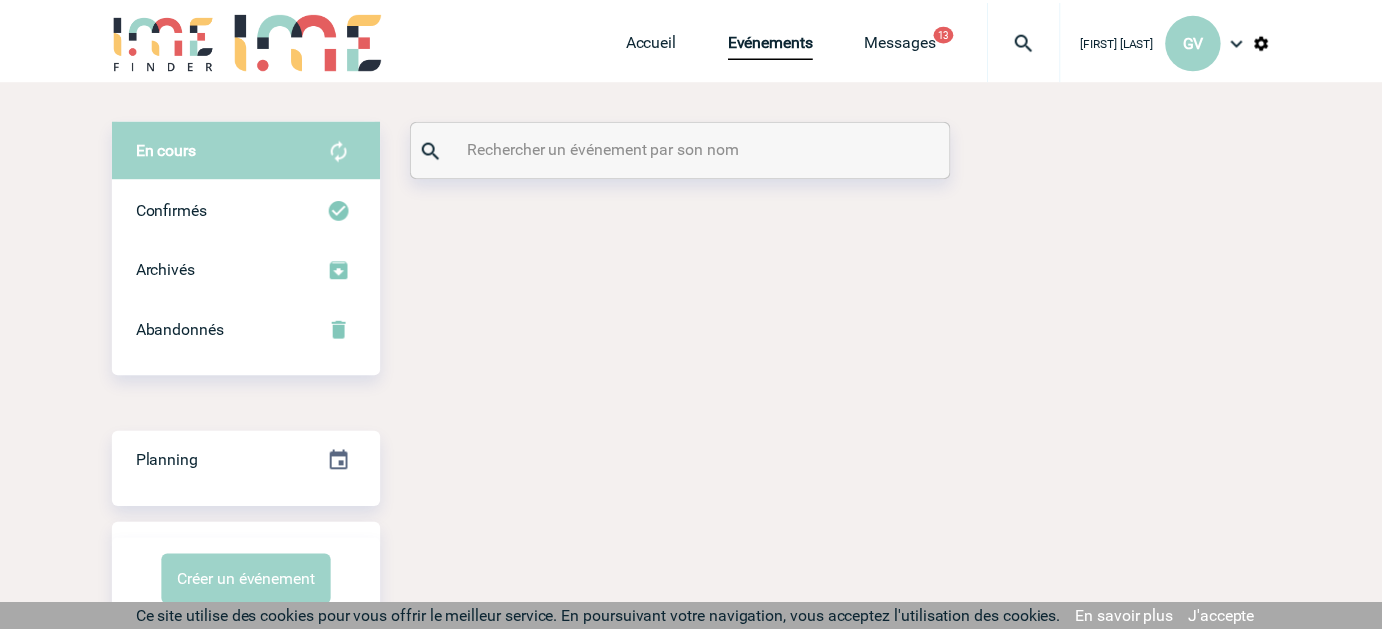 scroll, scrollTop: 0, scrollLeft: 0, axis: both 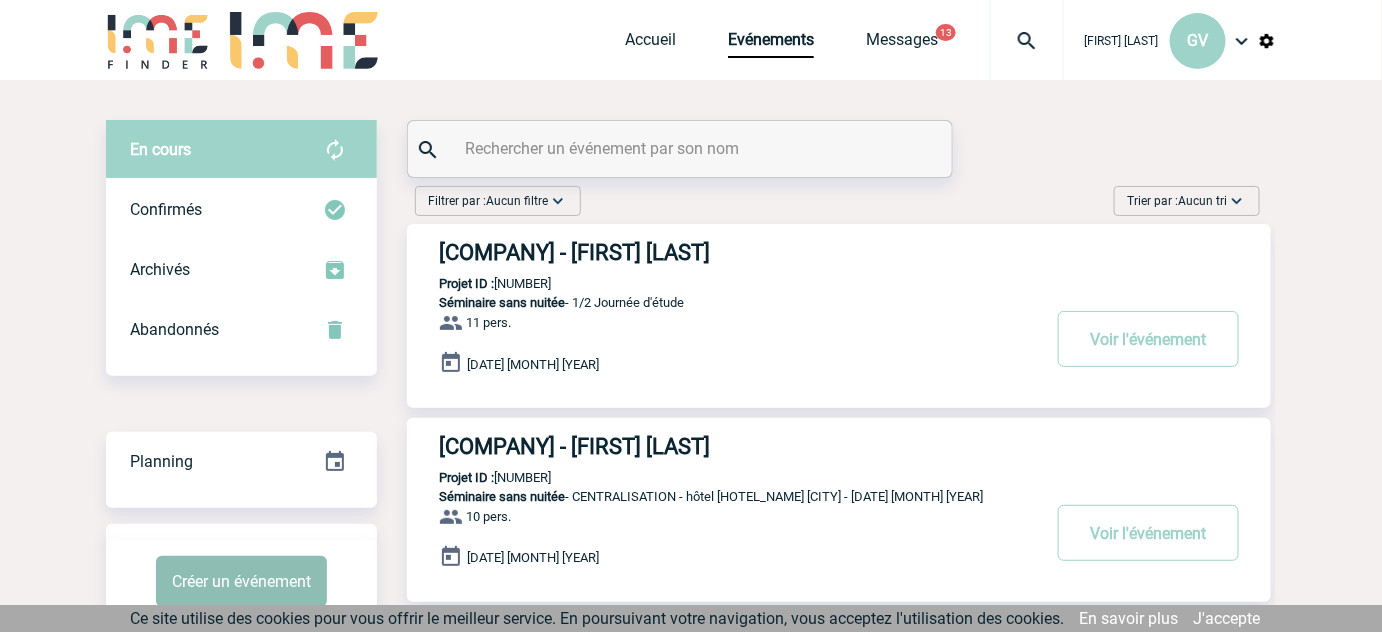 click on "Créer un événement" at bounding box center [241, 581] 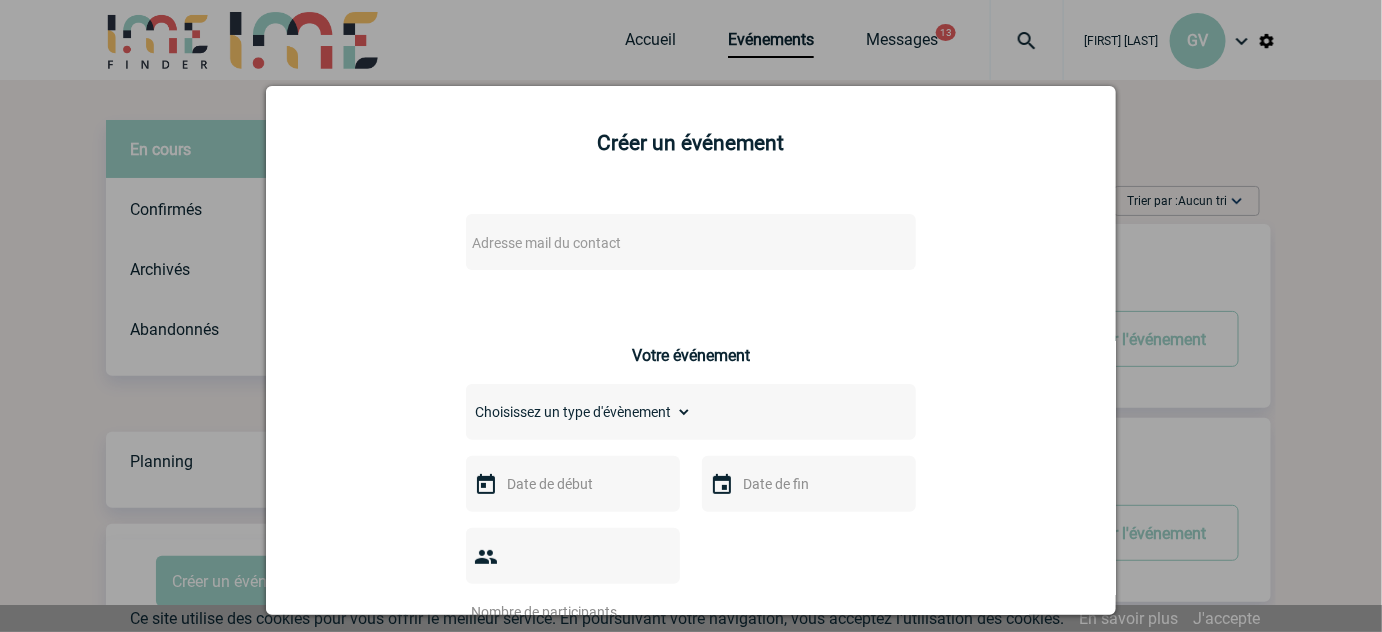 click on "Adresse mail du contact" at bounding box center (546, 243) 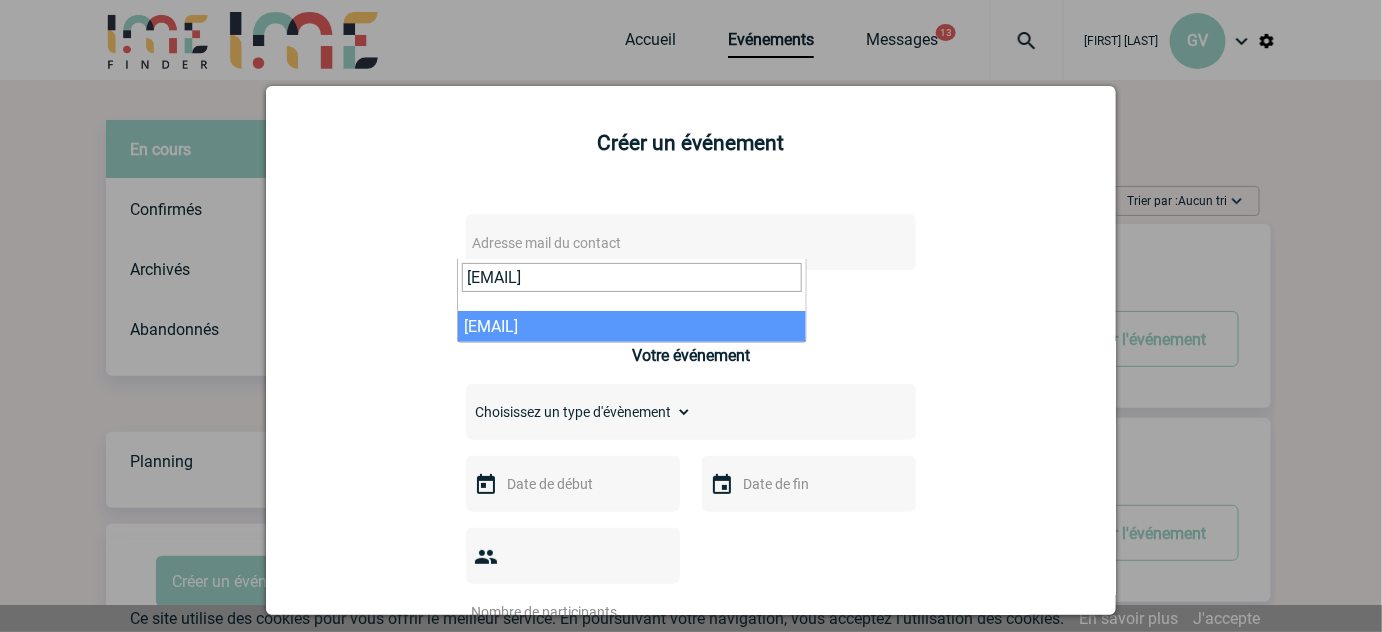 type on "[EMAIL]" 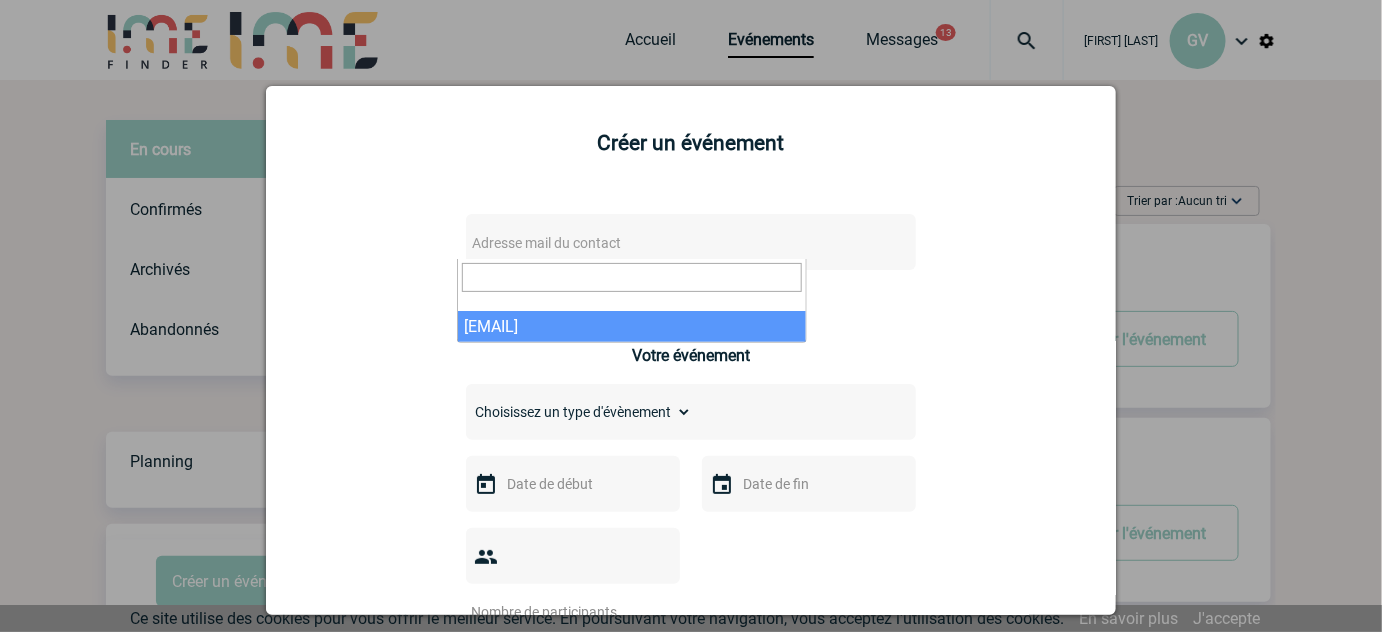 select on "[POSTAL_CODE]" 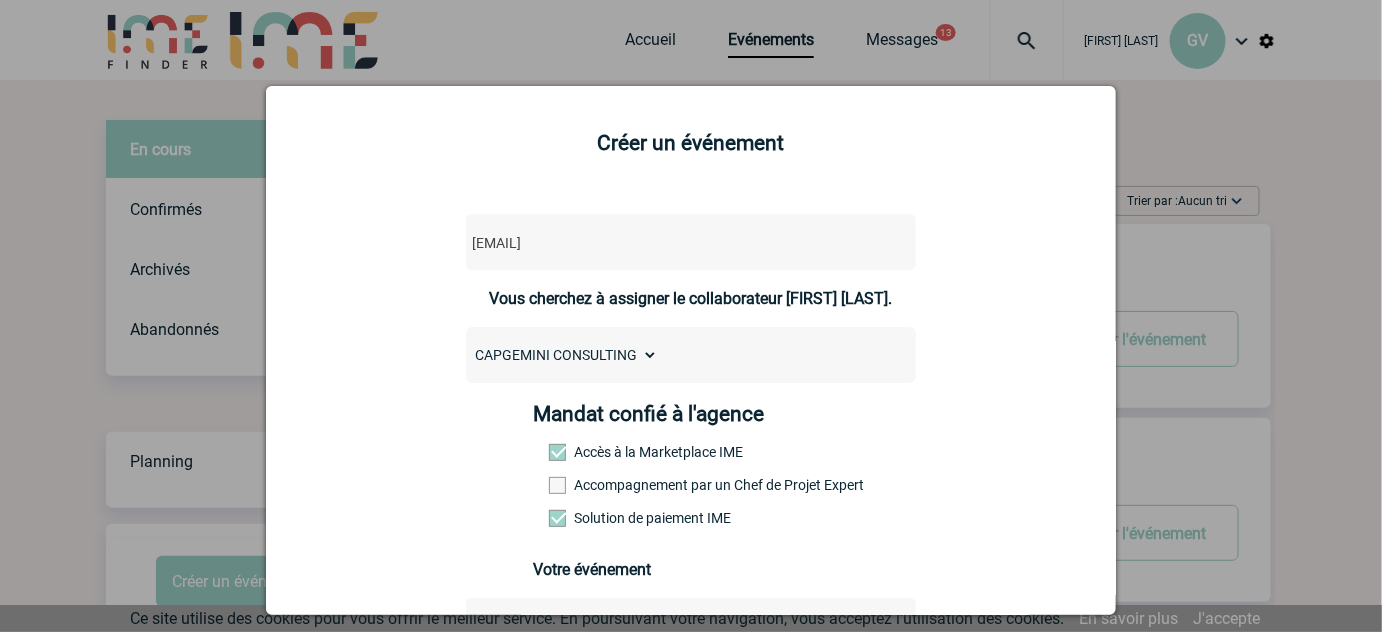 scroll, scrollTop: 369, scrollLeft: 0, axis: vertical 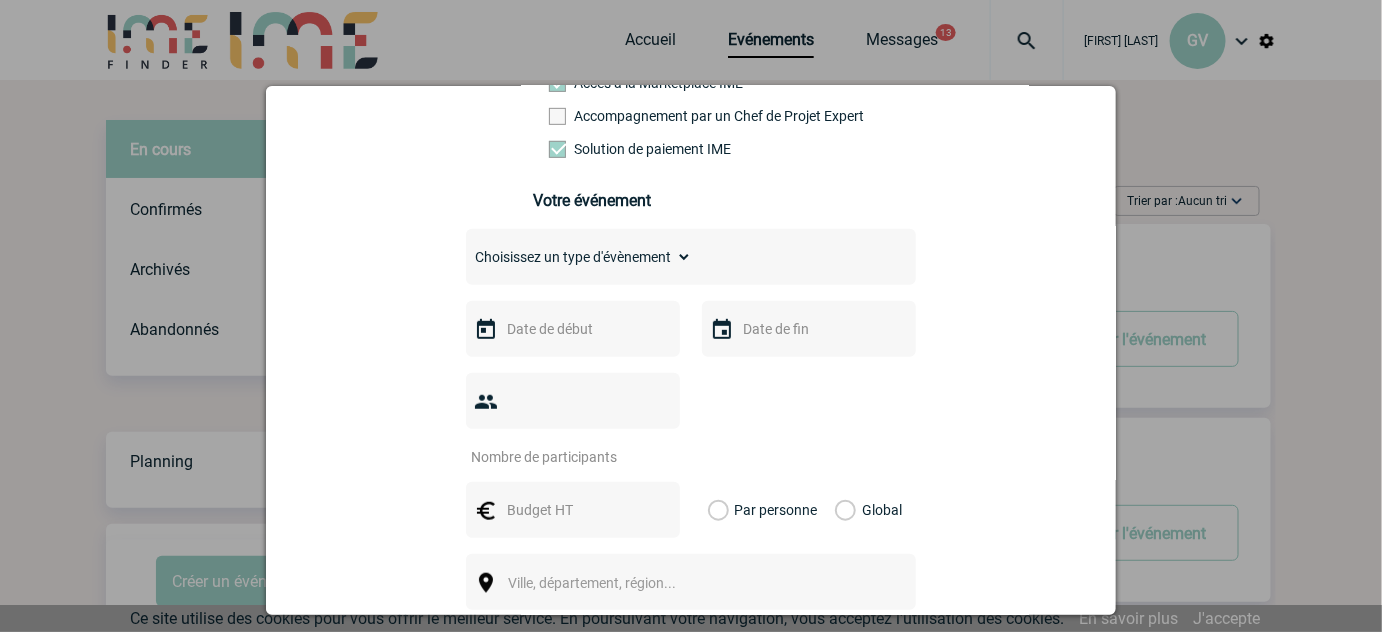 click on "Choisissez un type d'évènement
Séminaire avec nuitée Séminaire sans nuitée Repas de groupe Team Building & animation Prestation traiteur Divers" at bounding box center (579, 257) 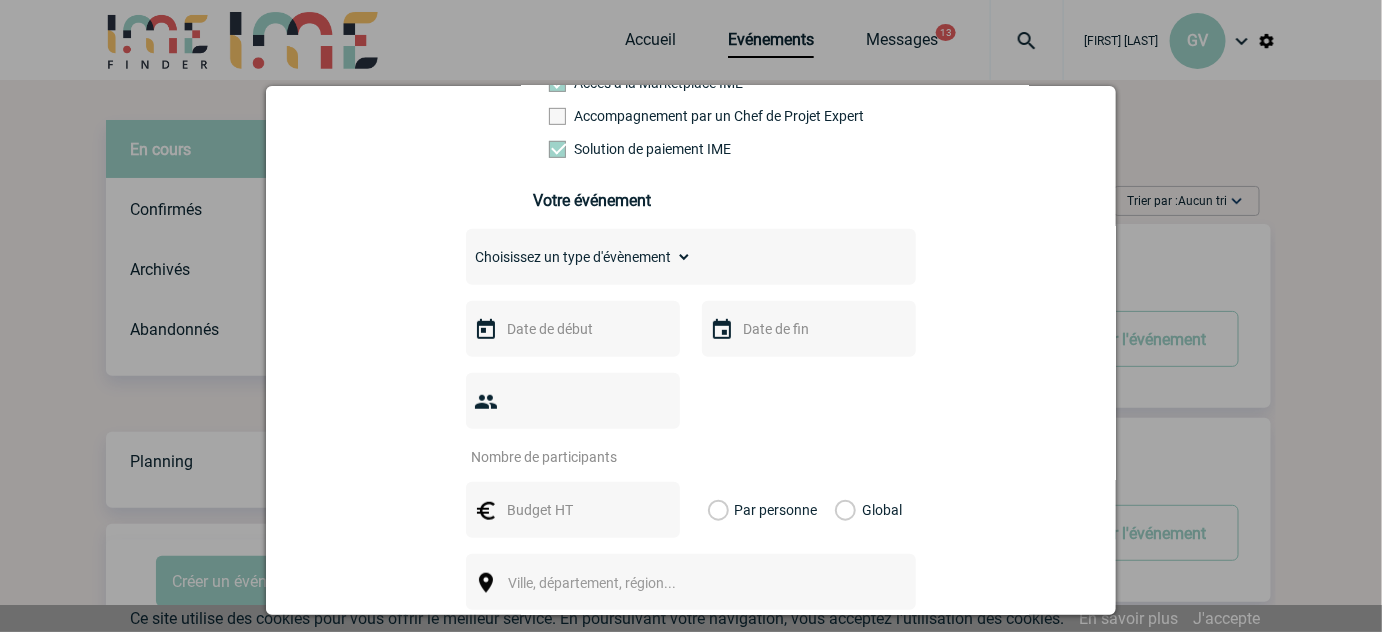 select on "9" 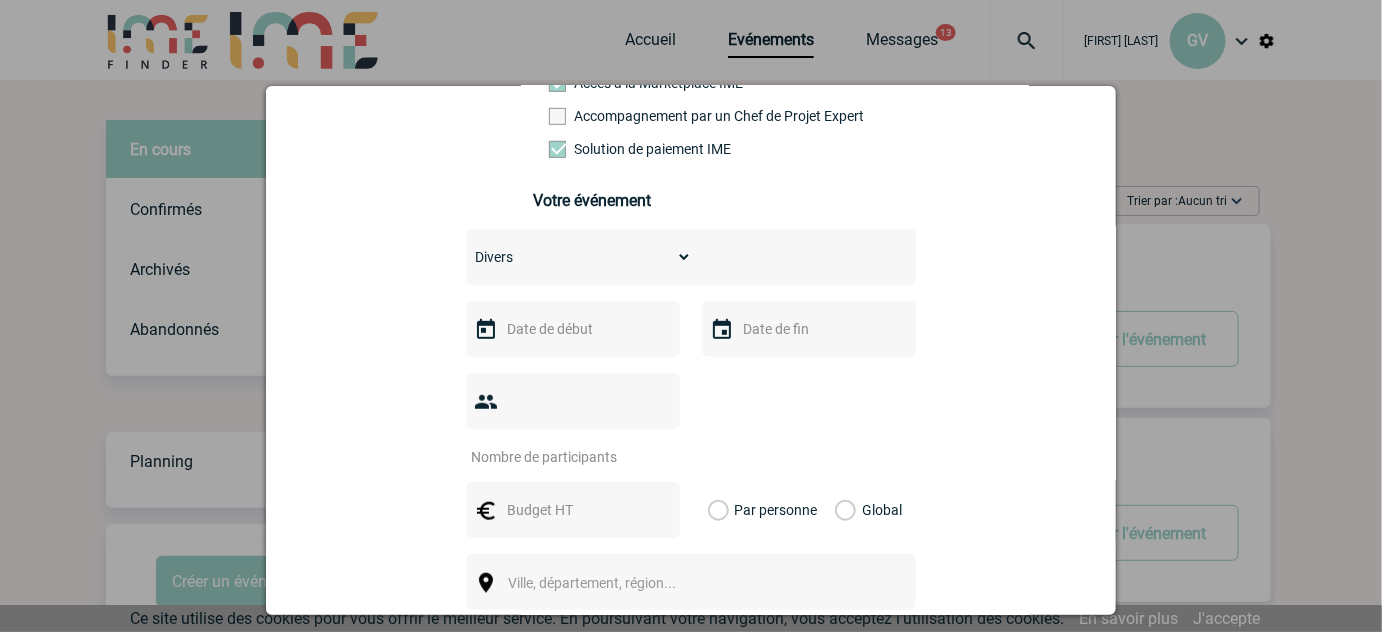 click on "Choisissez un type d'évènement
Séminaire avec nuitée Séminaire sans nuitée Repas de groupe Team Building & animation Prestation traiteur Divers" at bounding box center [579, 257] 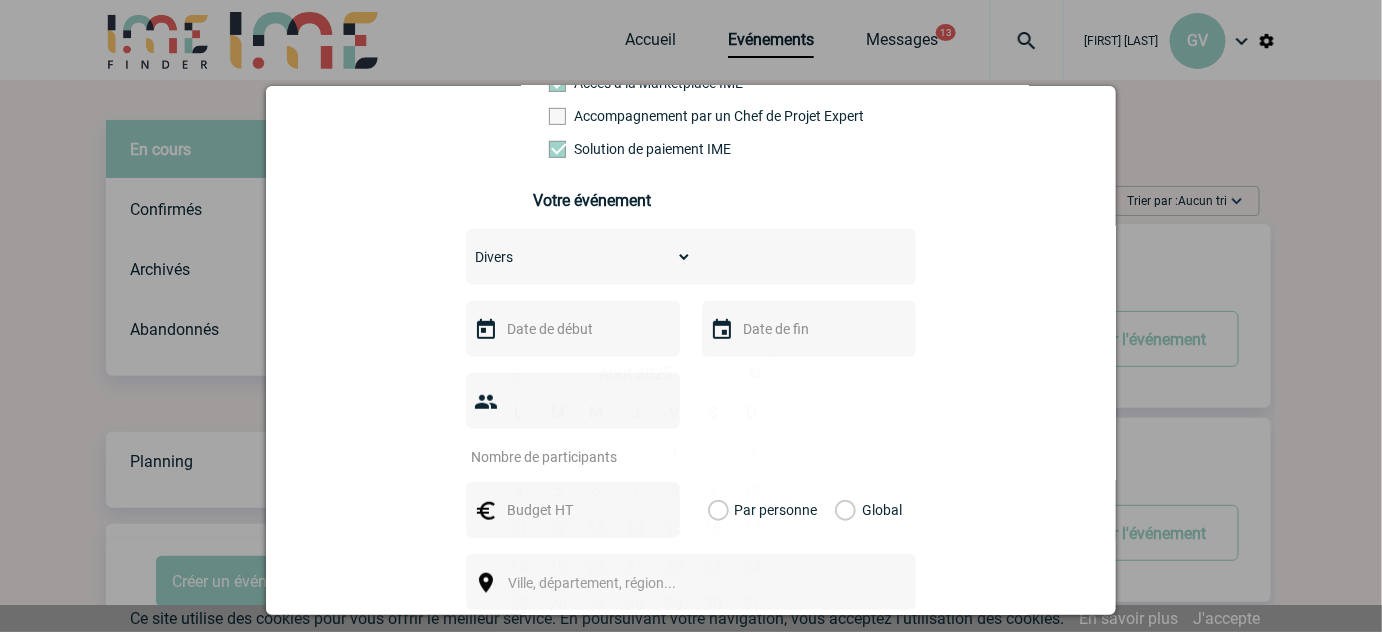 click at bounding box center (571, 329) 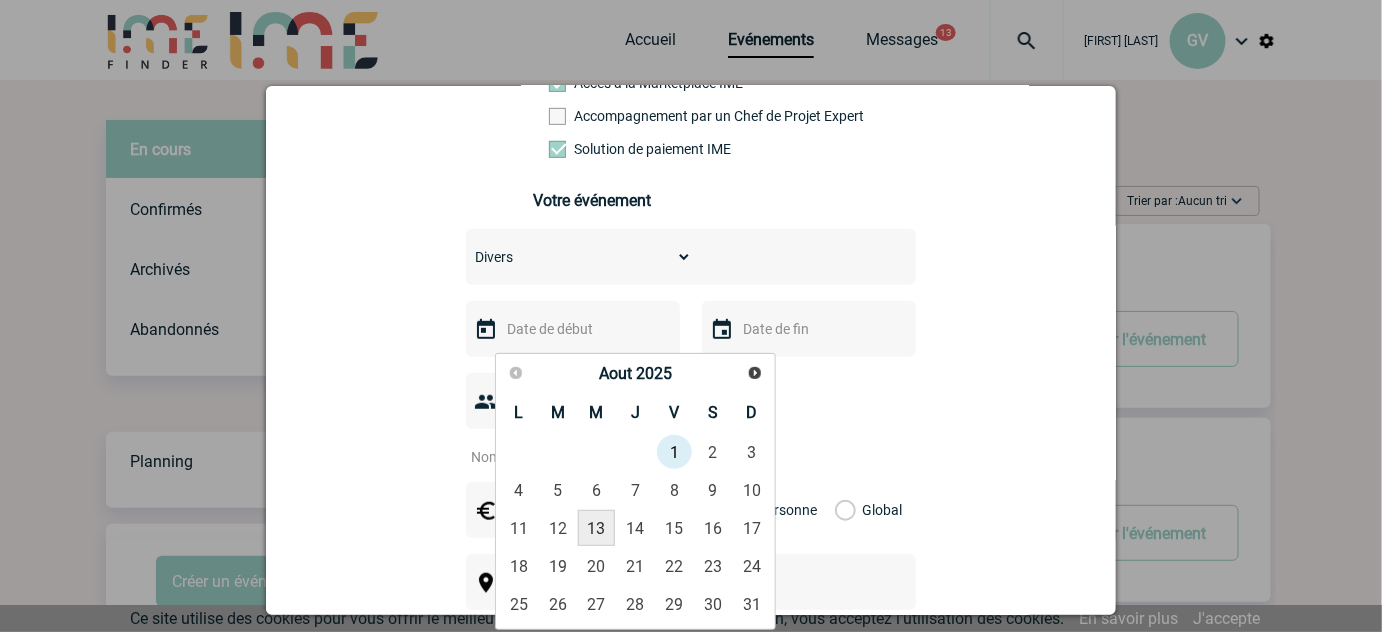 click on "13" at bounding box center [596, 528] 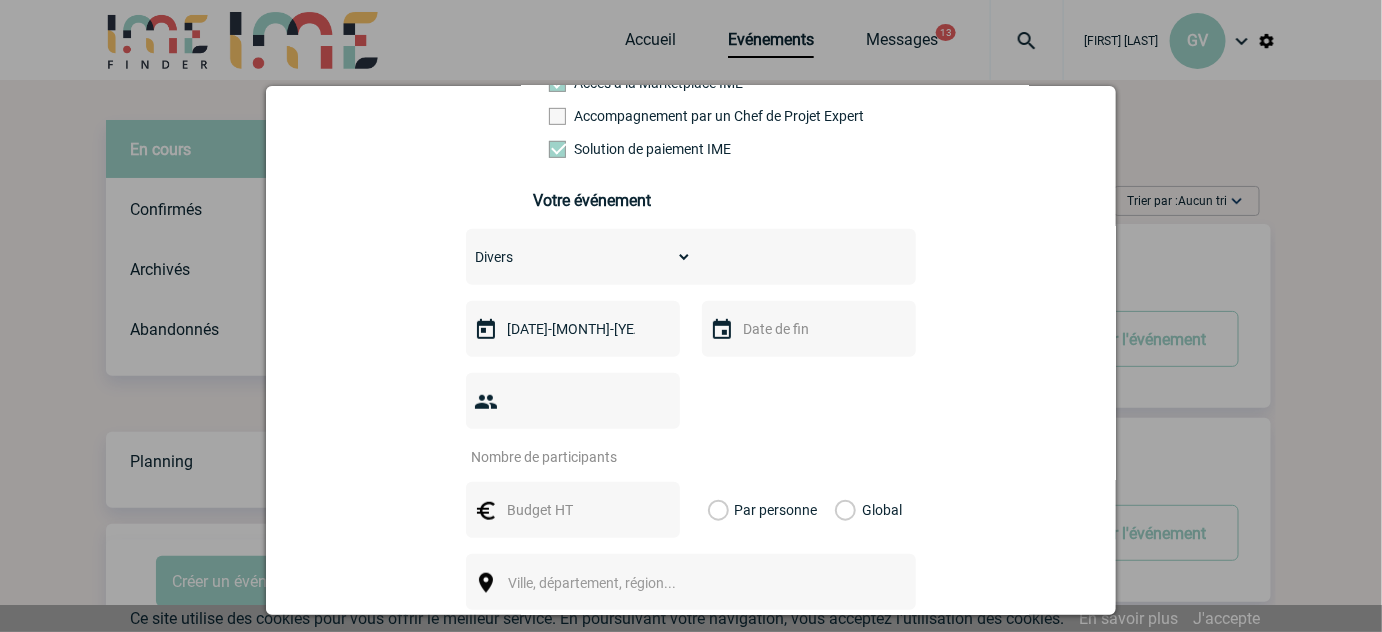 click at bounding box center (807, 329) 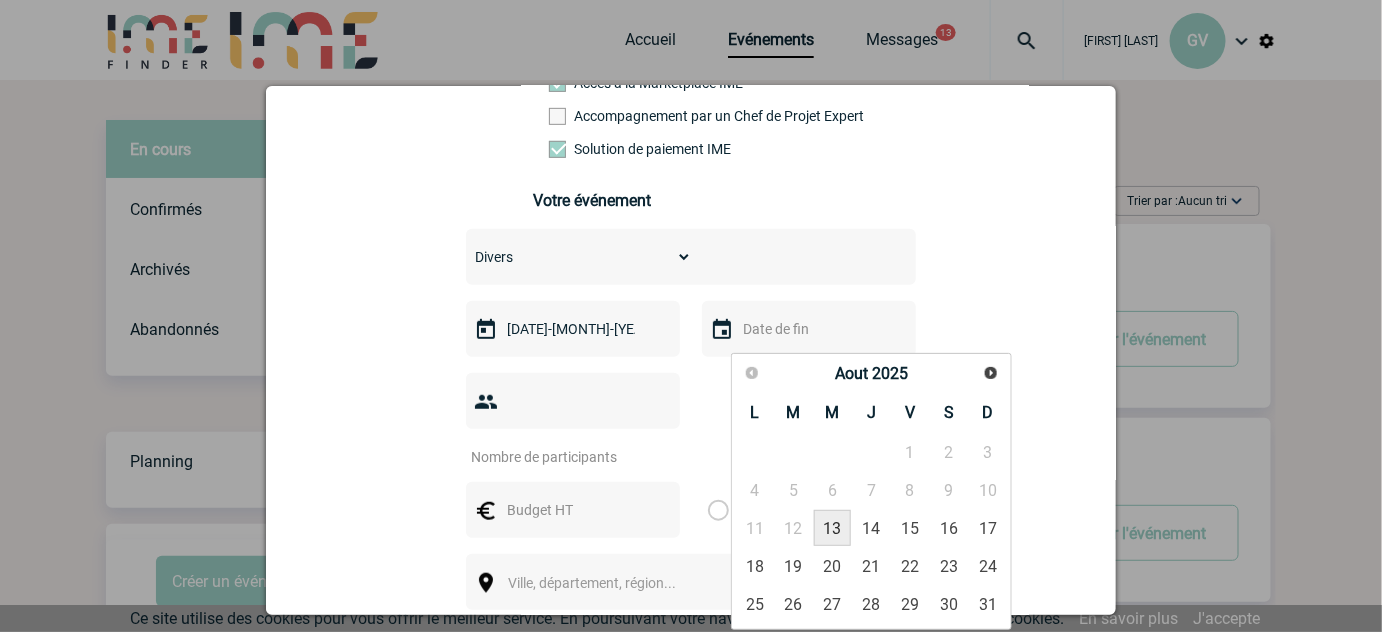 click on "13" at bounding box center [832, 528] 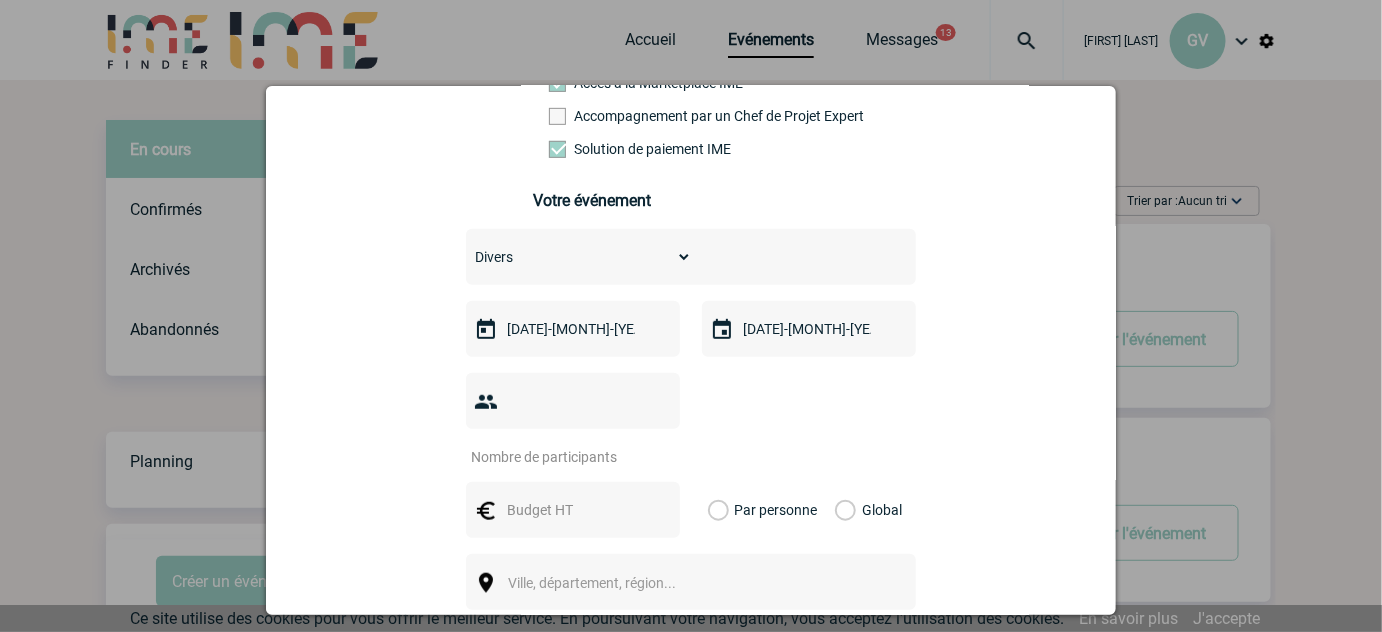 click at bounding box center (560, 457) 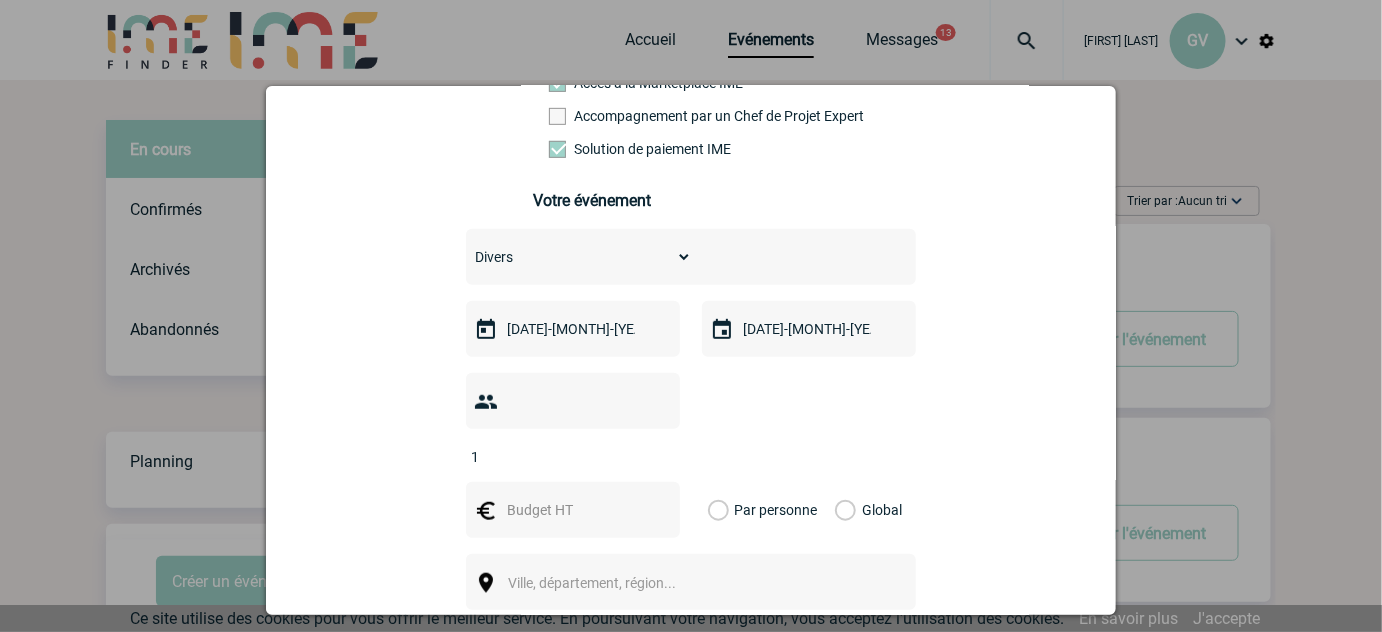 type on "1" 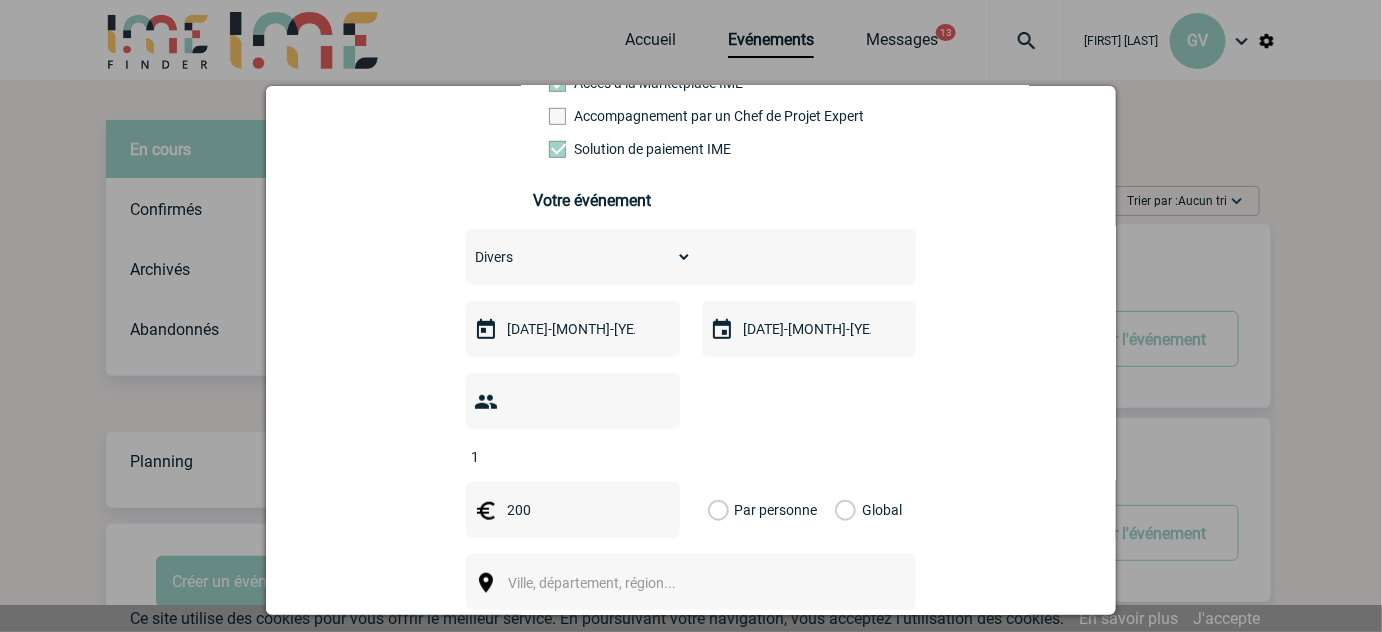 type on "200" 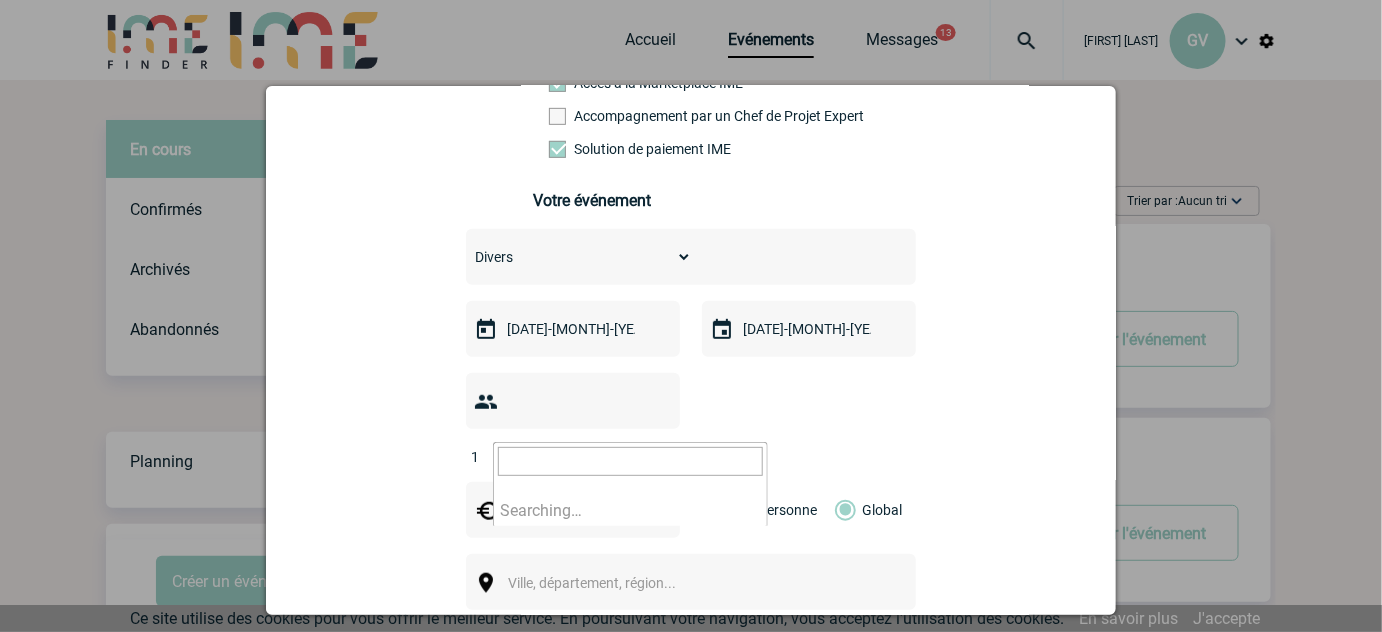 click on "Ville, département, région..." at bounding box center (637, 583) 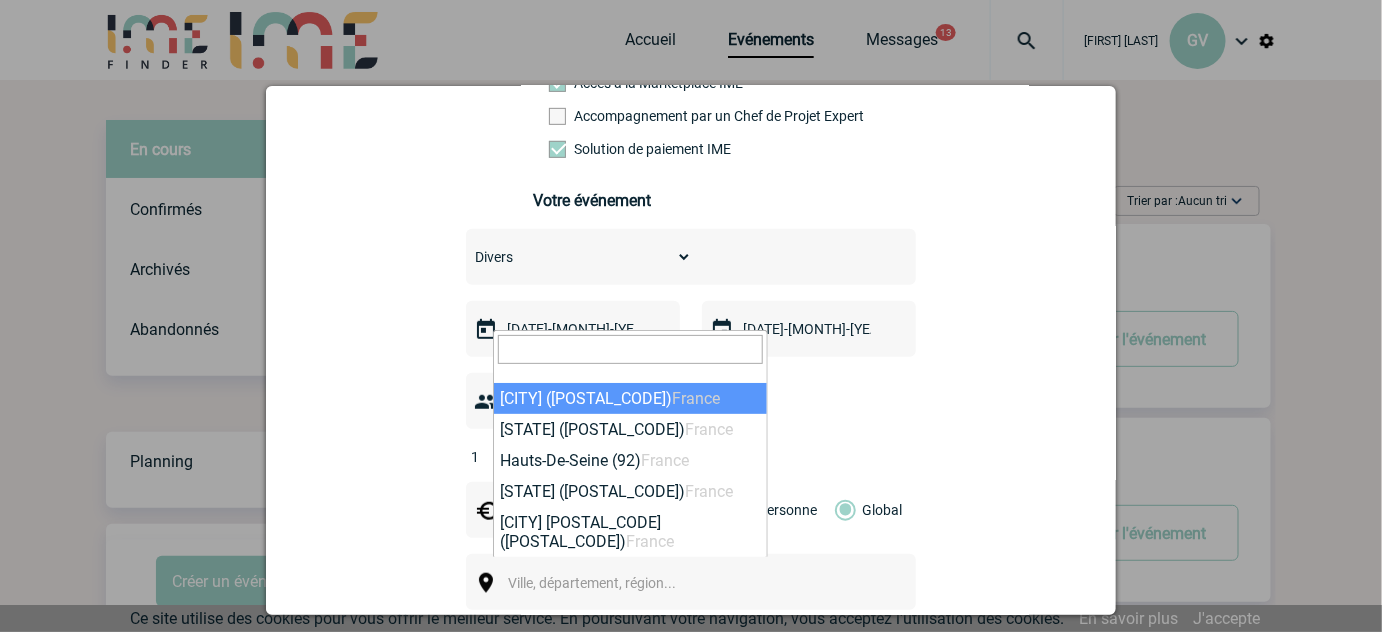 select on "3" 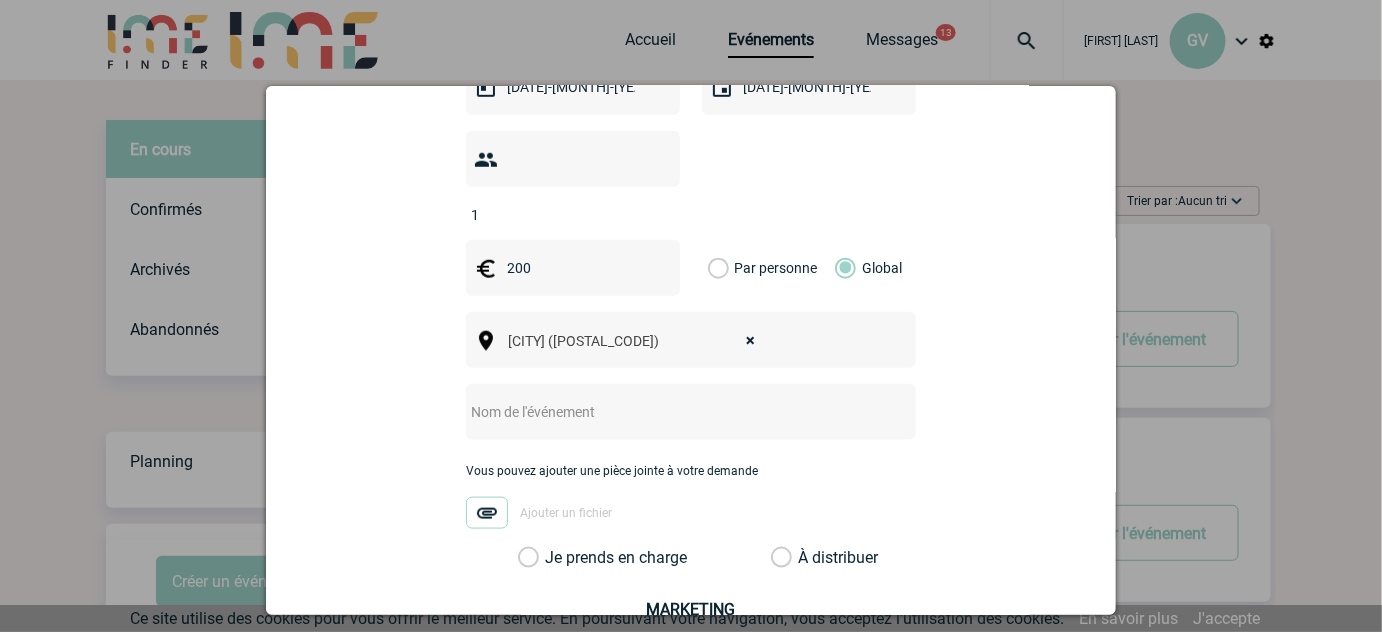 scroll, scrollTop: 613, scrollLeft: 0, axis: vertical 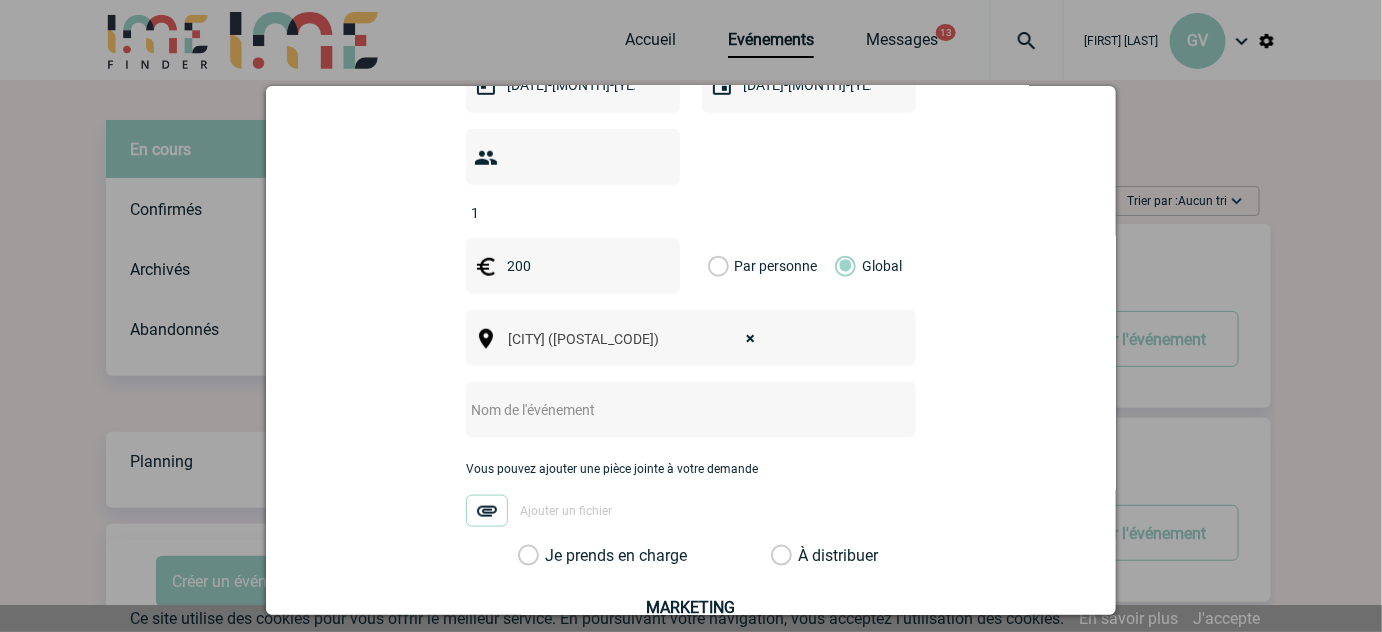 click at bounding box center [664, 410] 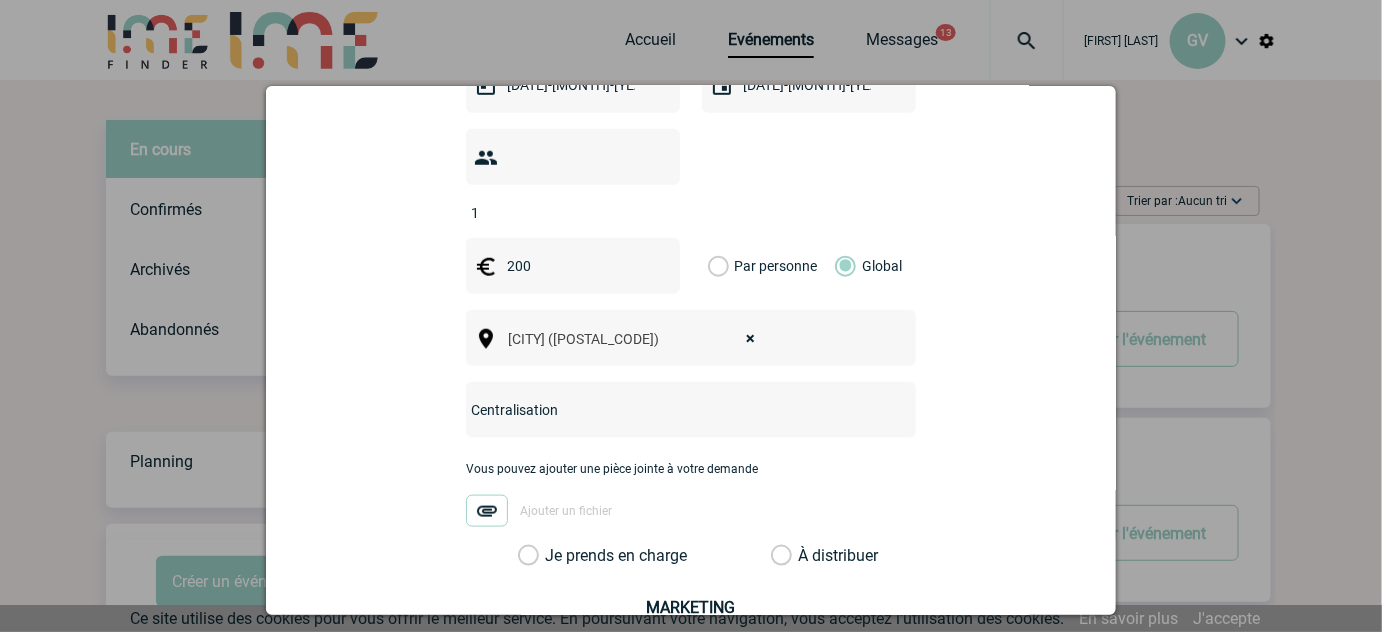 click on "Je prends en charge" at bounding box center (535, 556) 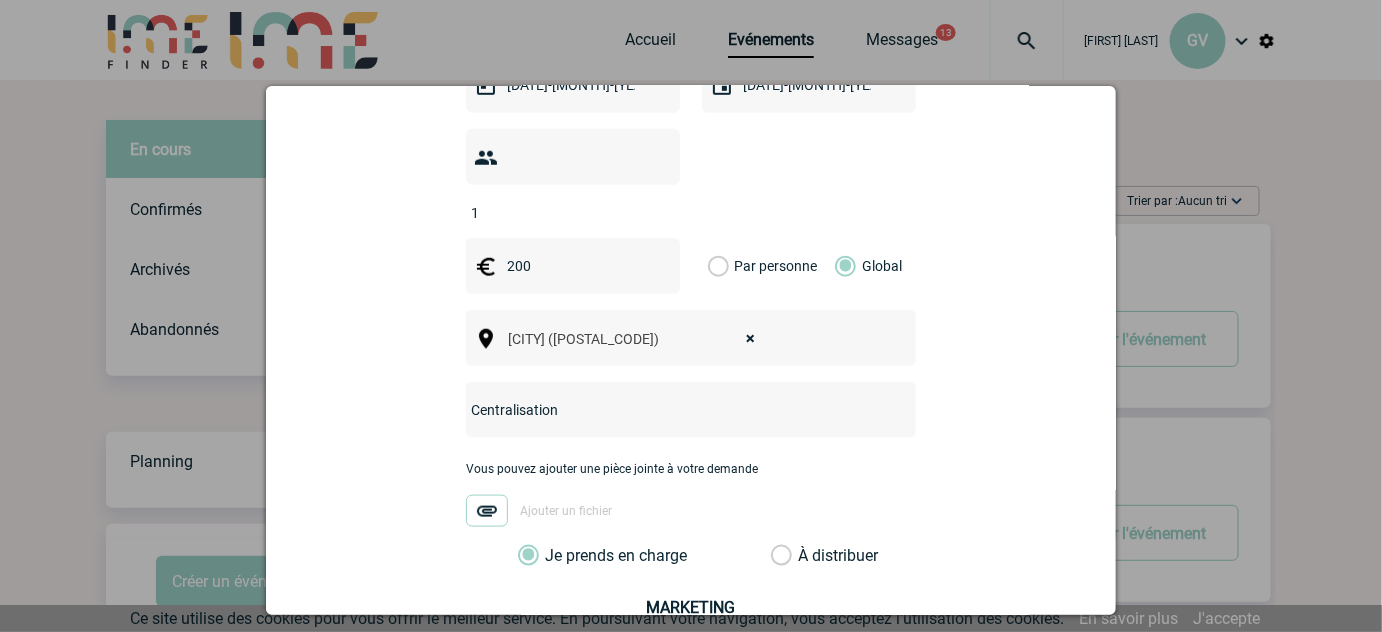 scroll, scrollTop: 832, scrollLeft: 0, axis: vertical 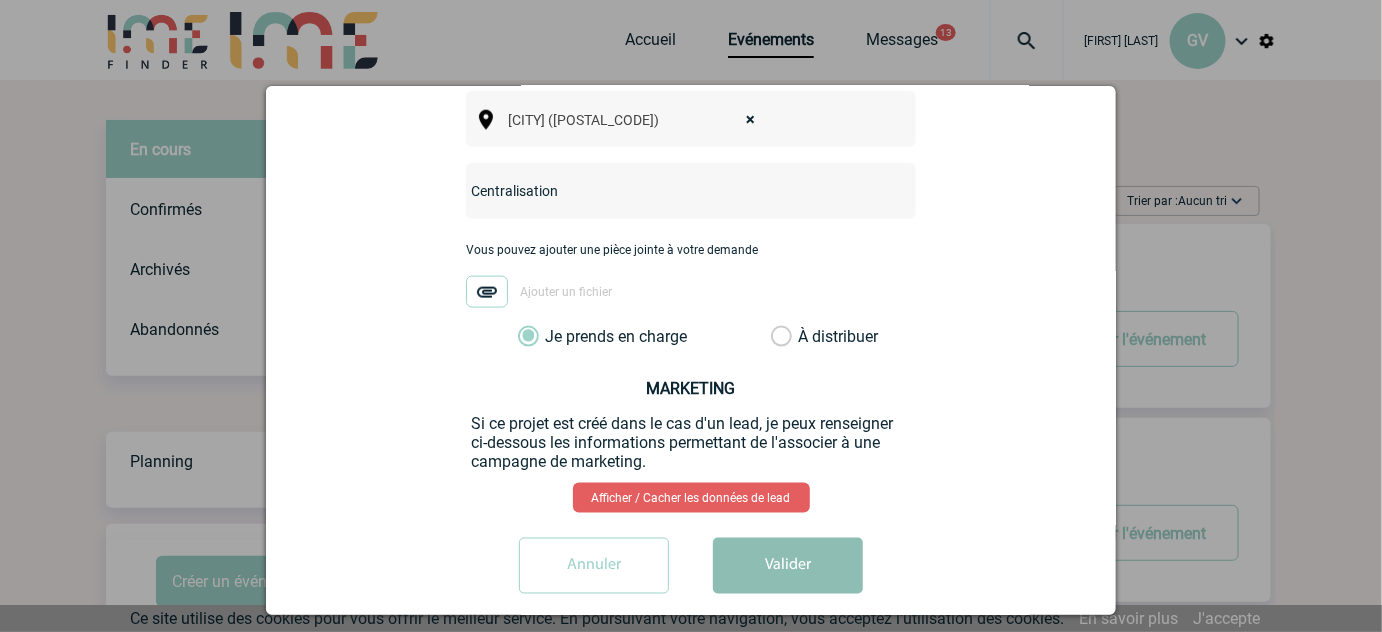 click on "Valider" at bounding box center (788, 566) 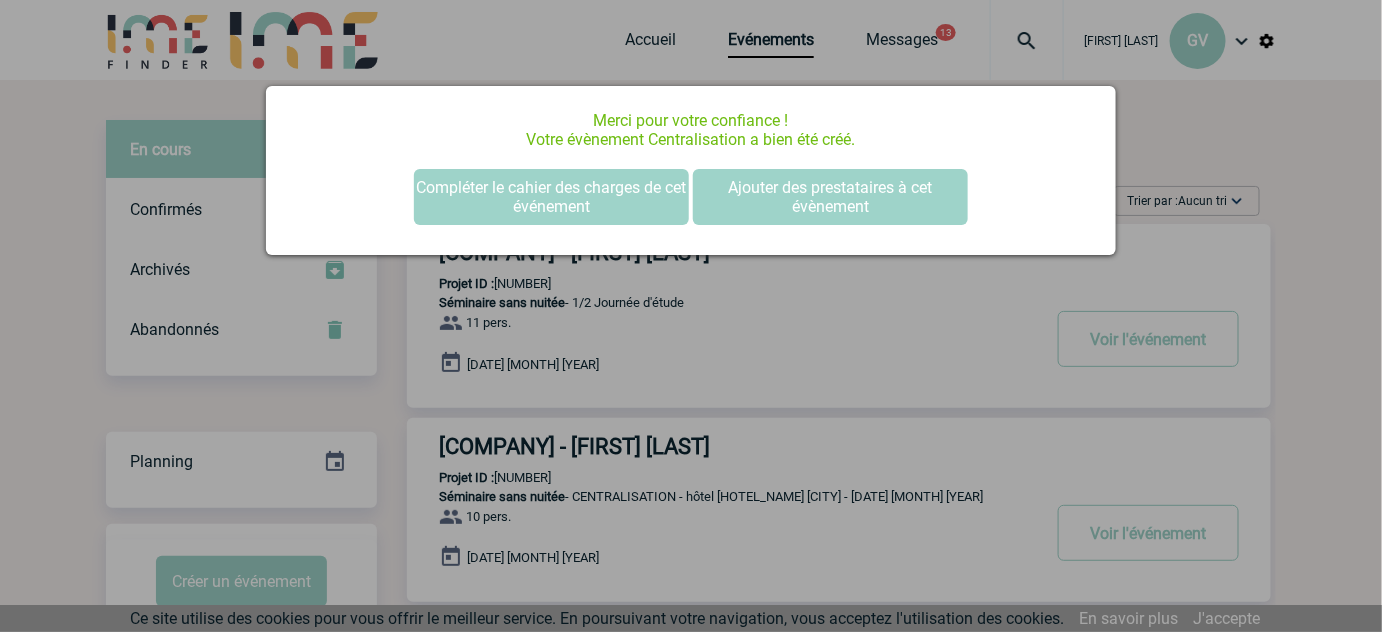 scroll, scrollTop: 0, scrollLeft: 0, axis: both 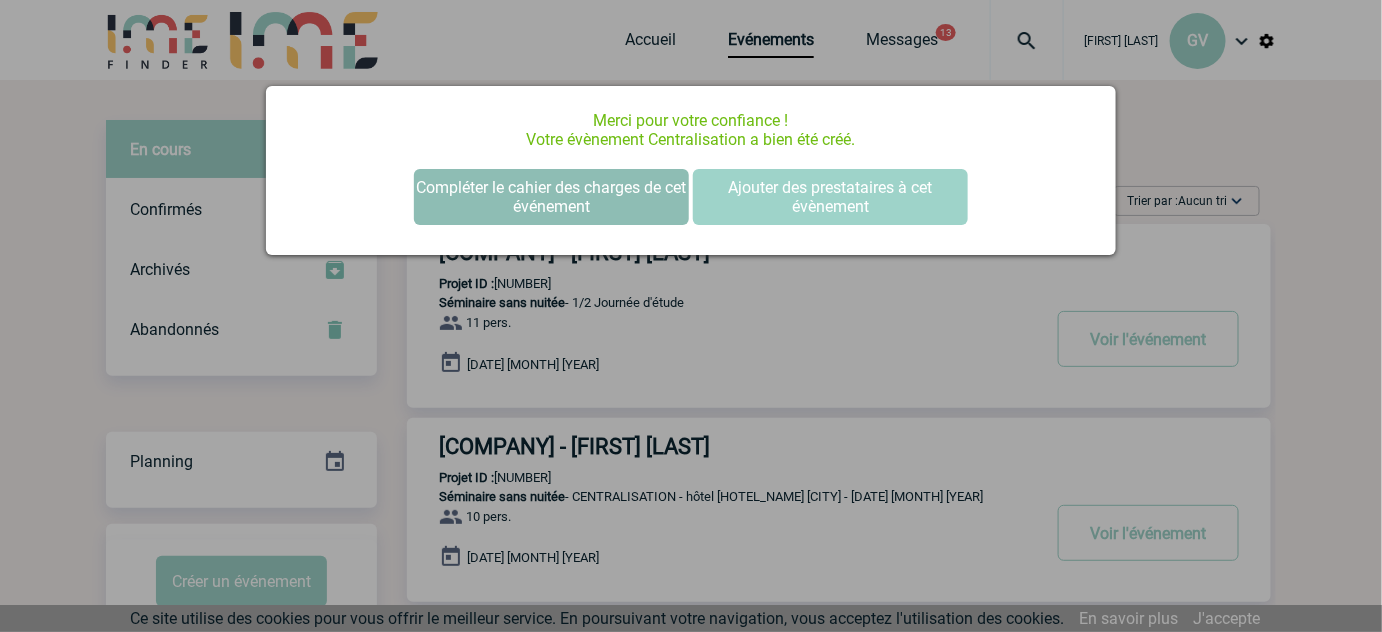 click on "Compléter le cahier des charges de cet événement" at bounding box center (551, 197) 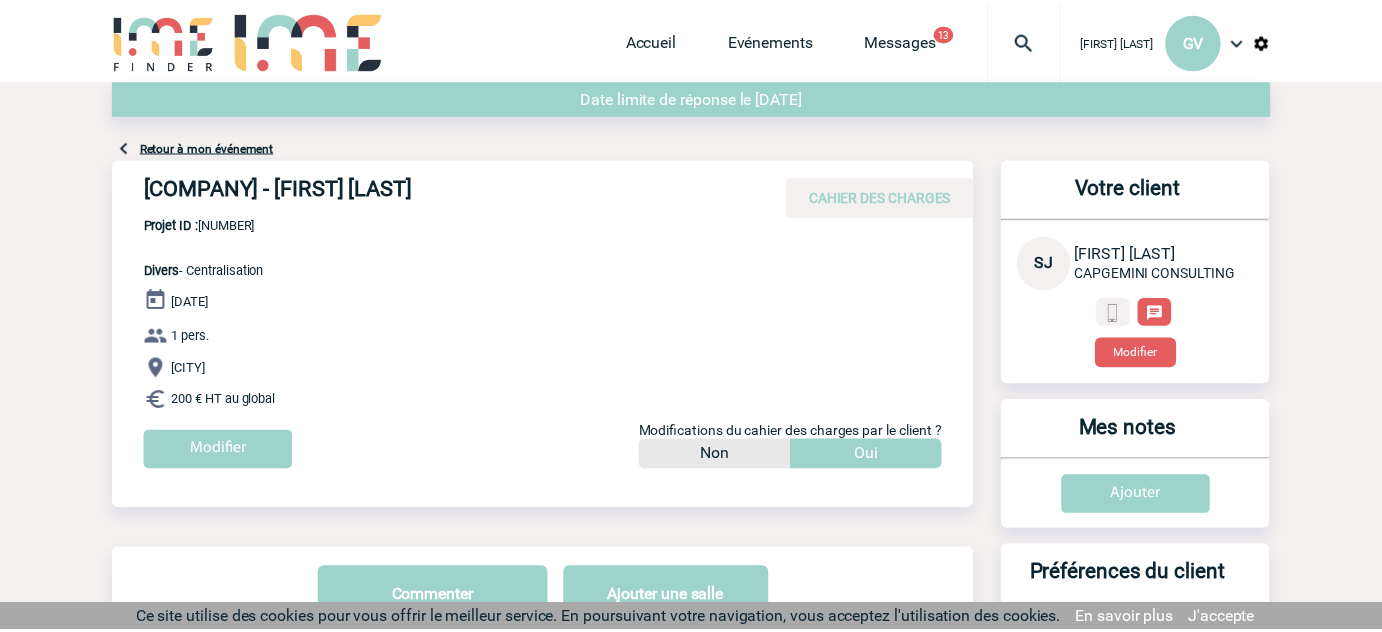 scroll, scrollTop: 0, scrollLeft: 0, axis: both 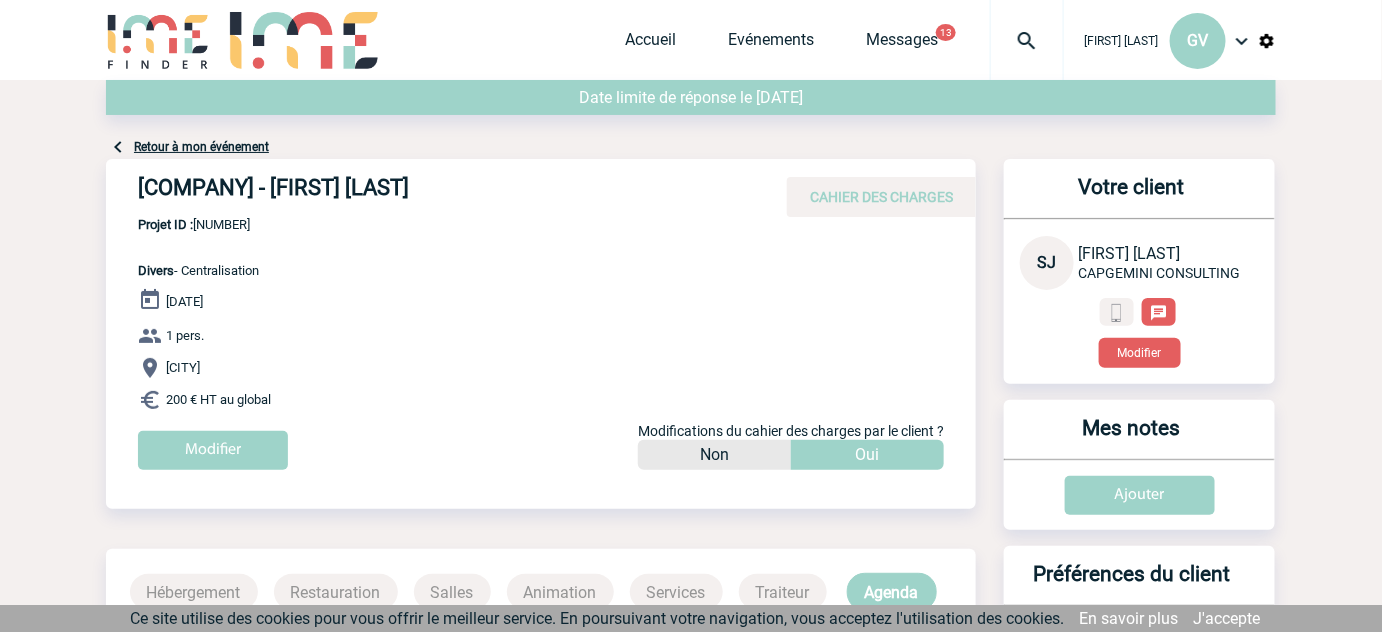 drag, startPoint x: 138, startPoint y: 187, endPoint x: 646, endPoint y: 187, distance: 508 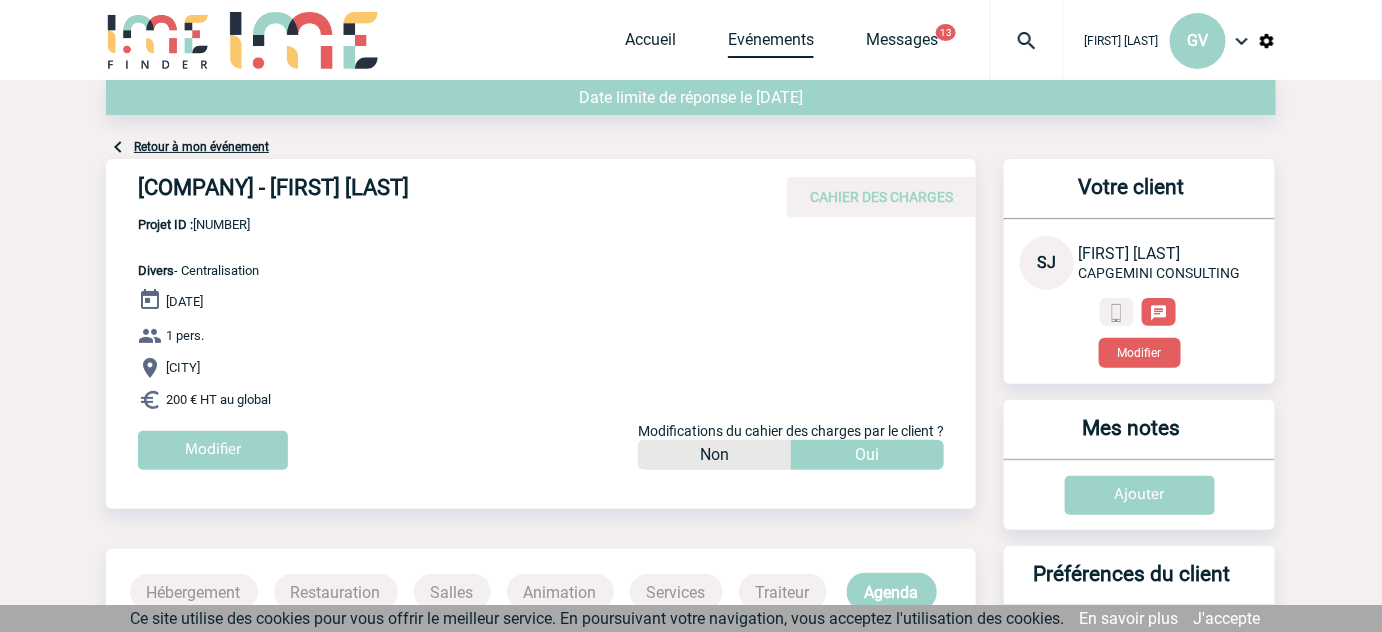 click on "Evénements" at bounding box center (771, 44) 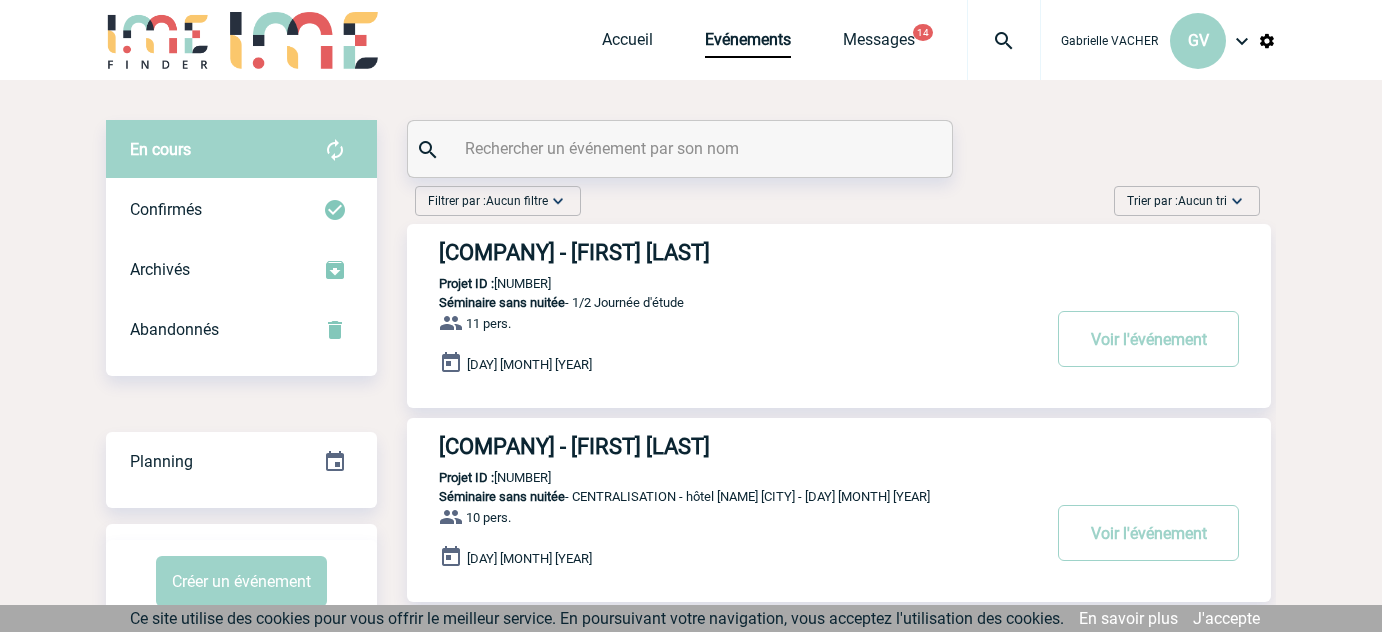 scroll, scrollTop: 0, scrollLeft: 0, axis: both 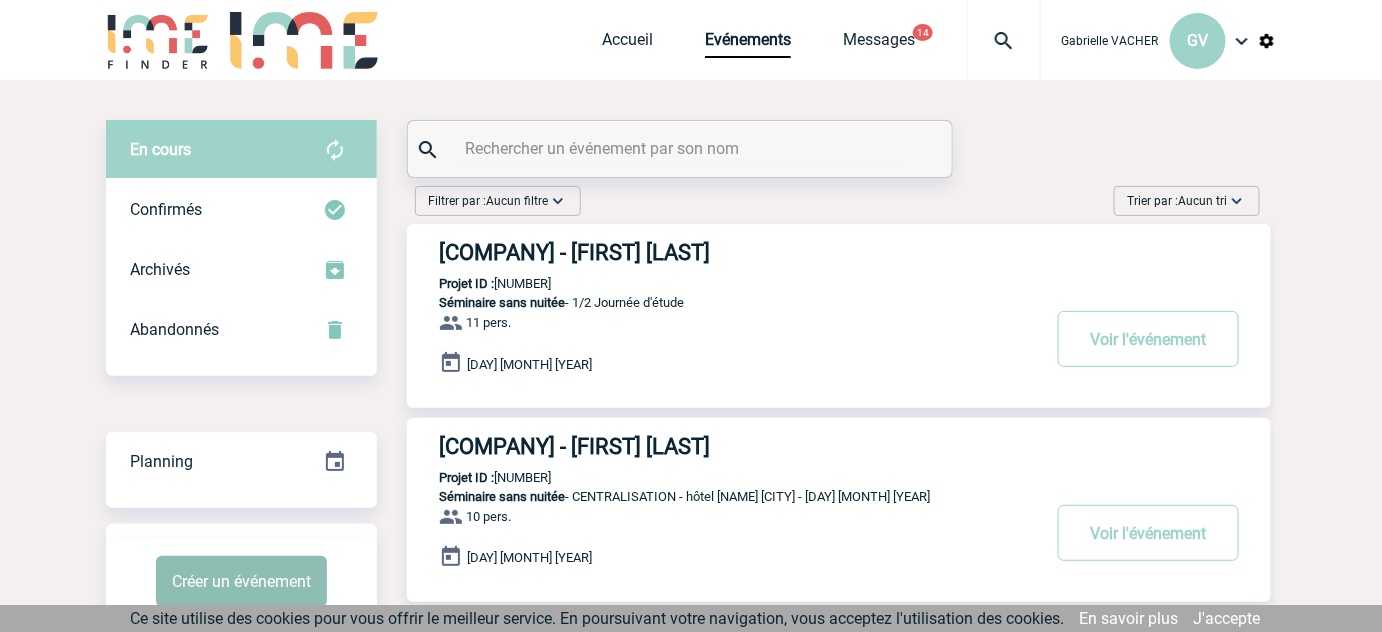 click on "Créer un événement" at bounding box center [241, 581] 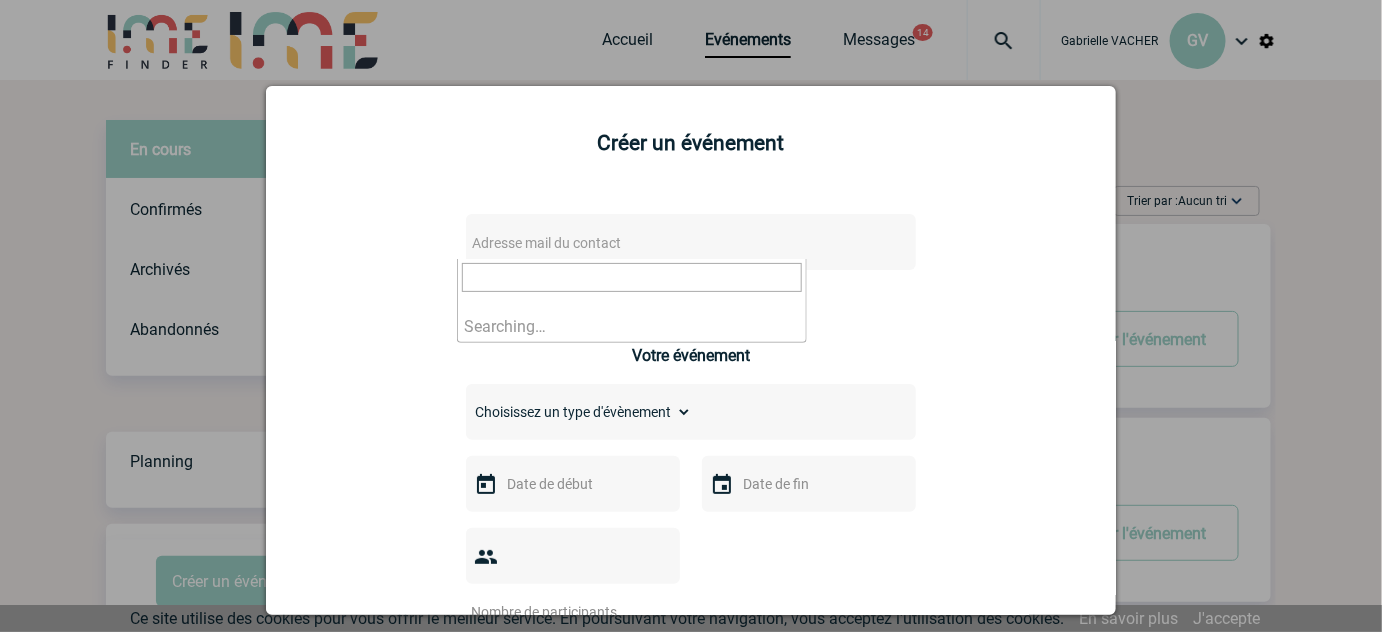 click on "Adresse mail du contact" at bounding box center (639, 243) 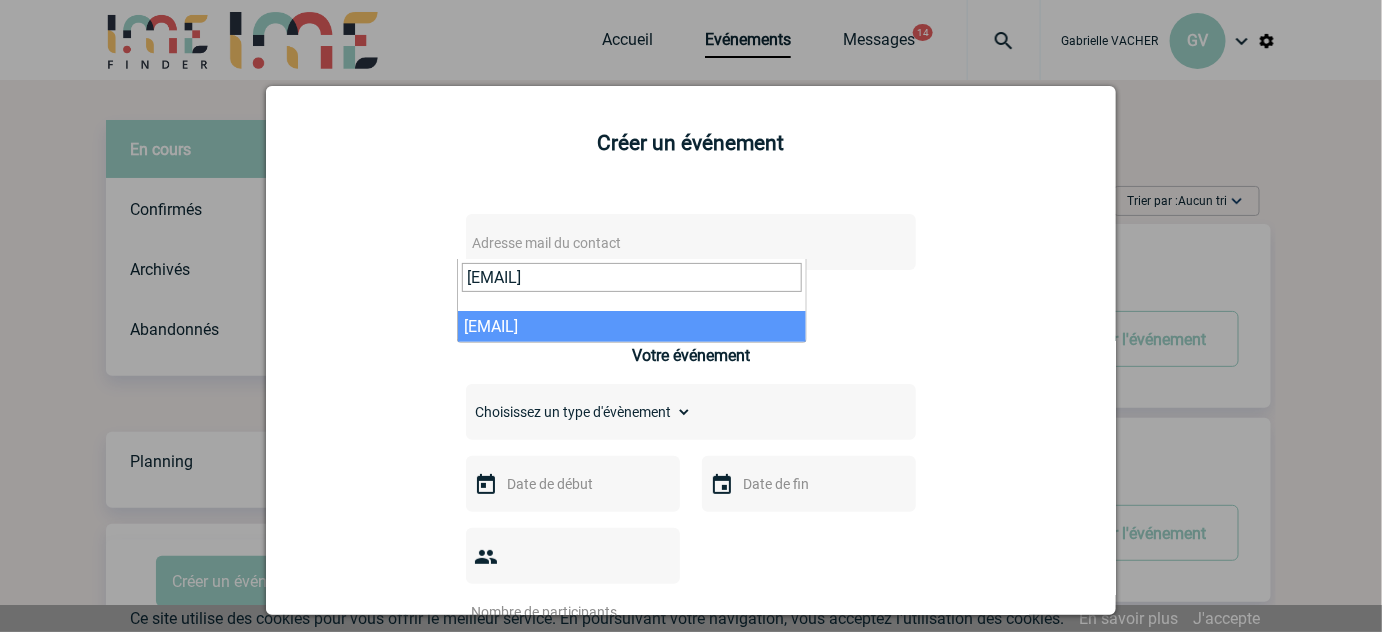 type on "J.POLLET@cnr.tm.fr" 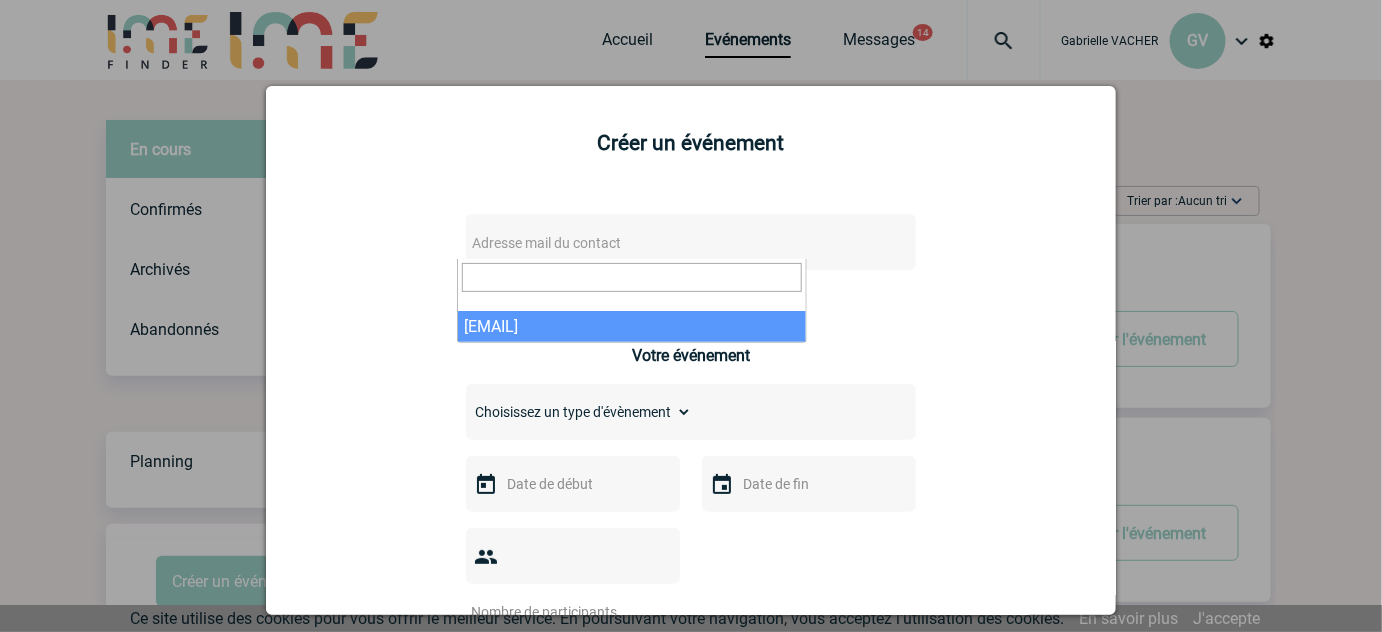 select on "131980" 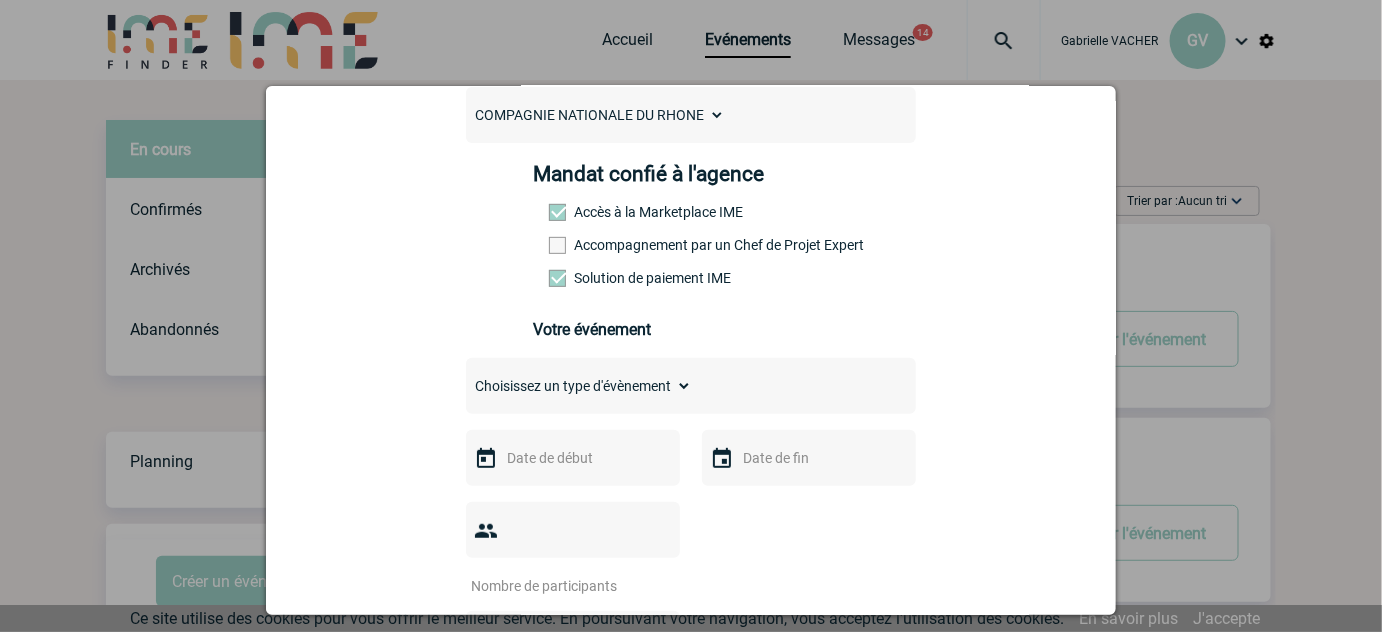 scroll, scrollTop: 407, scrollLeft: 0, axis: vertical 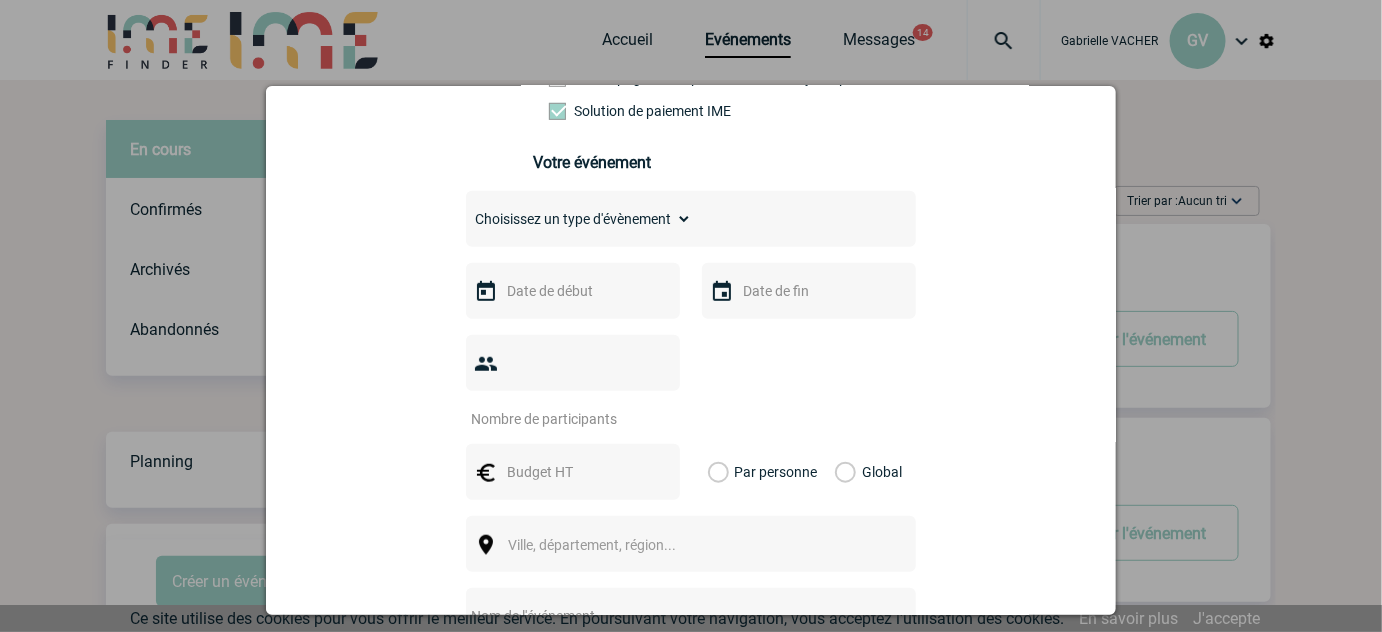 click on "Choisissez un type d'évènement
Séminaire avec nuitée Séminaire sans nuitée Repas de groupe Team Building & animation Prestation traiteur Divers" at bounding box center [579, 219] 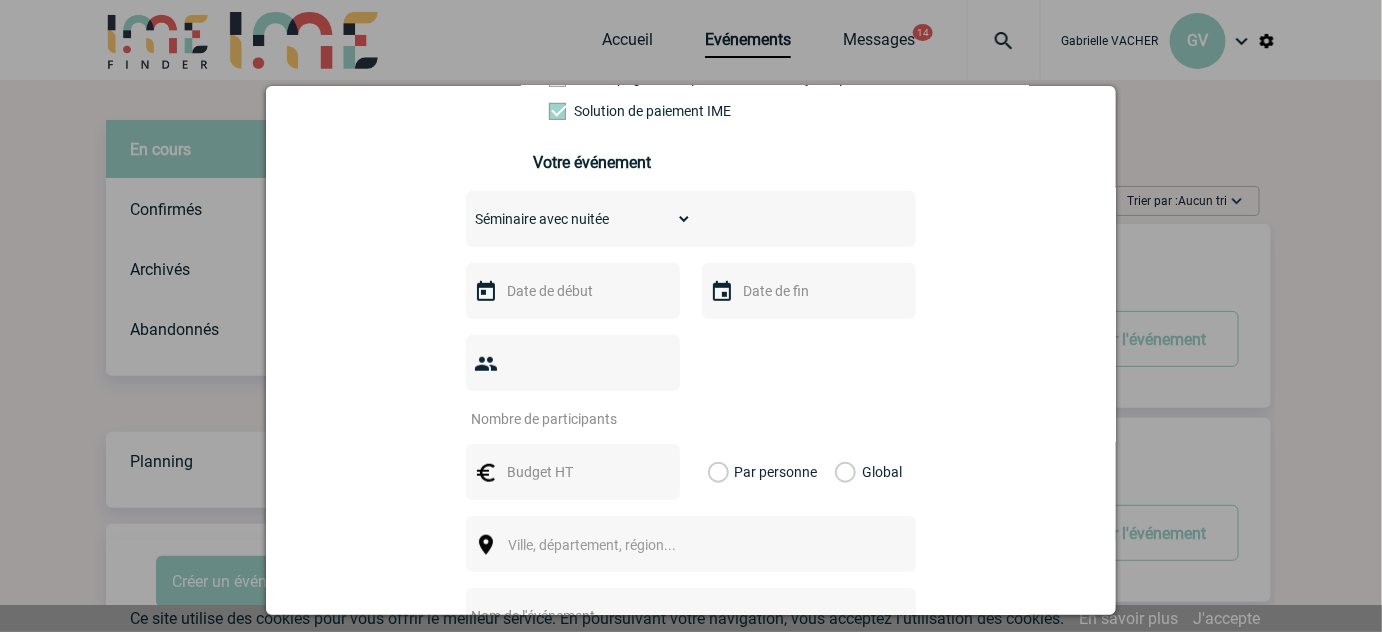 click on "Choisissez un type d'évènement
Séminaire avec nuitée Séminaire sans nuitée Repas de groupe Team Building & animation Prestation traiteur Divers" at bounding box center (579, 219) 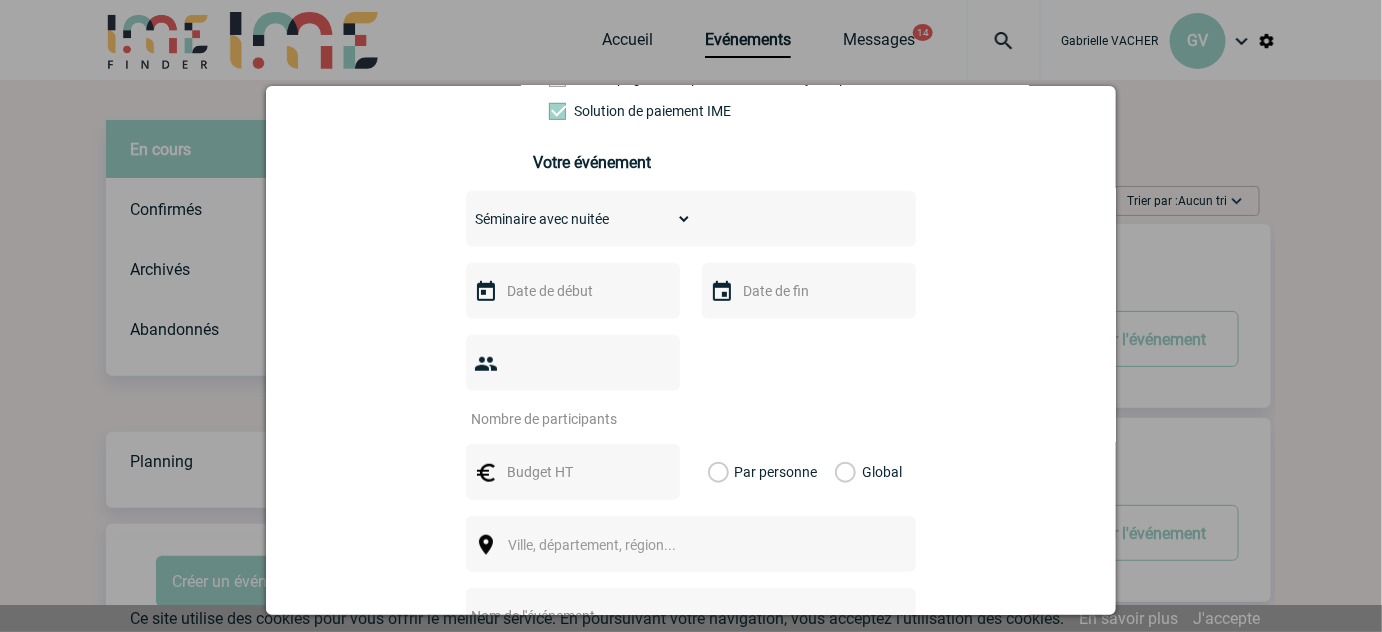 select on "2" 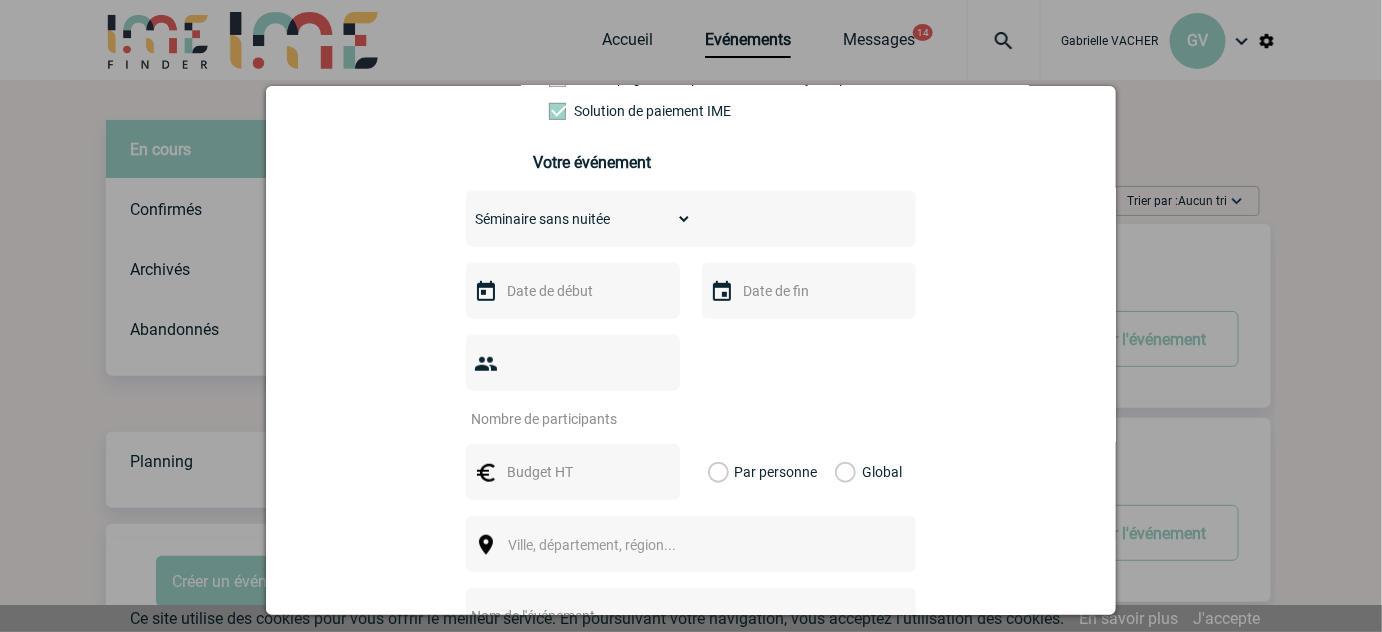 click on "Choisissez un type d'évènement
Séminaire avec nuitée Séminaire sans nuitée Repas de groupe Team Building & animation Prestation traiteur Divers" at bounding box center (579, 219) 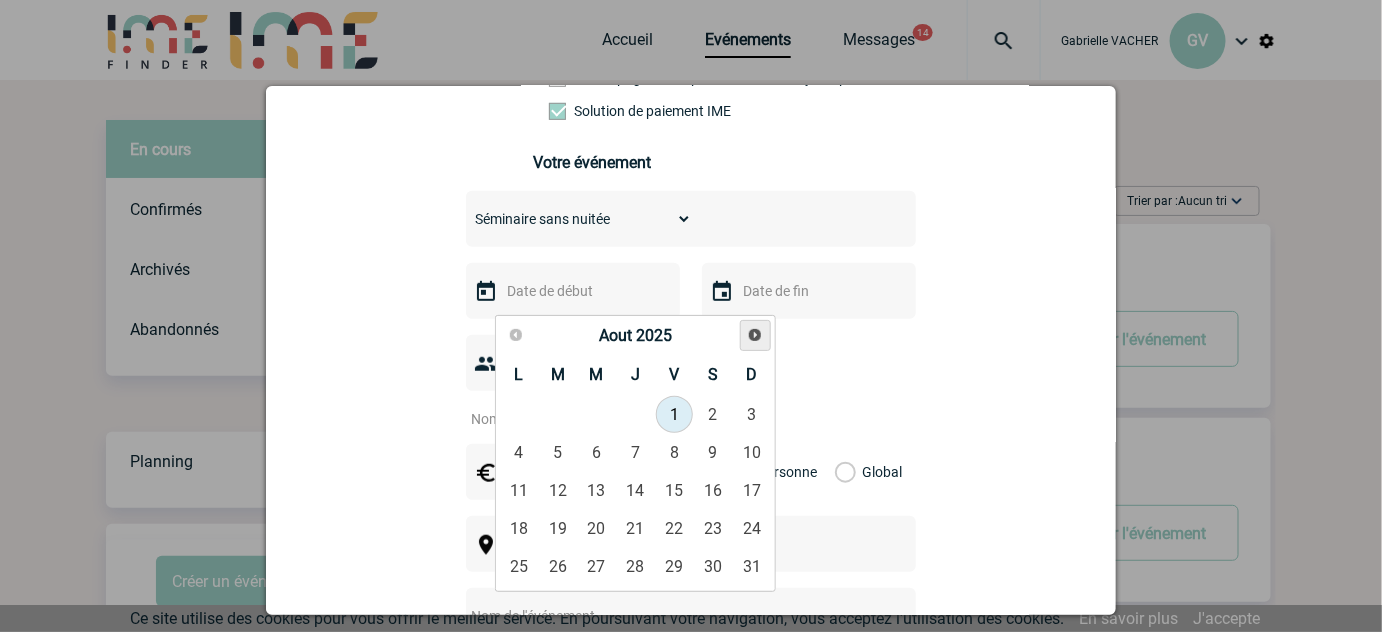 click on "Suivant" at bounding box center (755, 335) 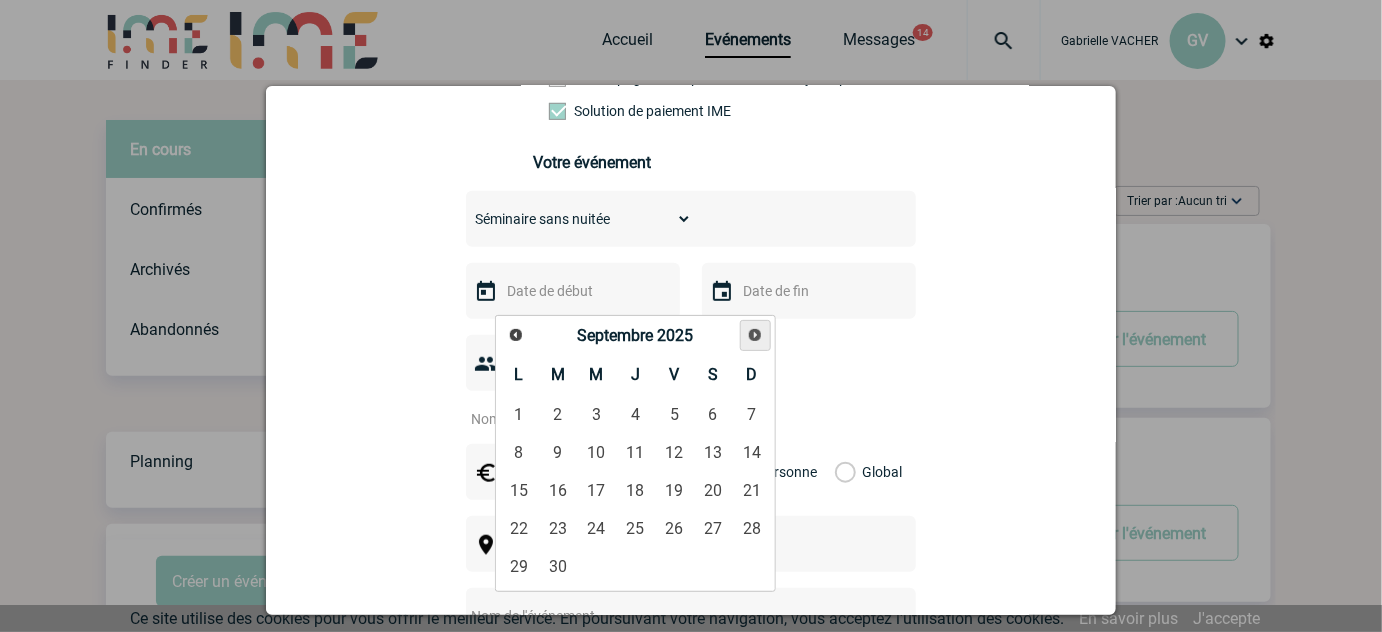 click on "Suivant" at bounding box center [755, 335] 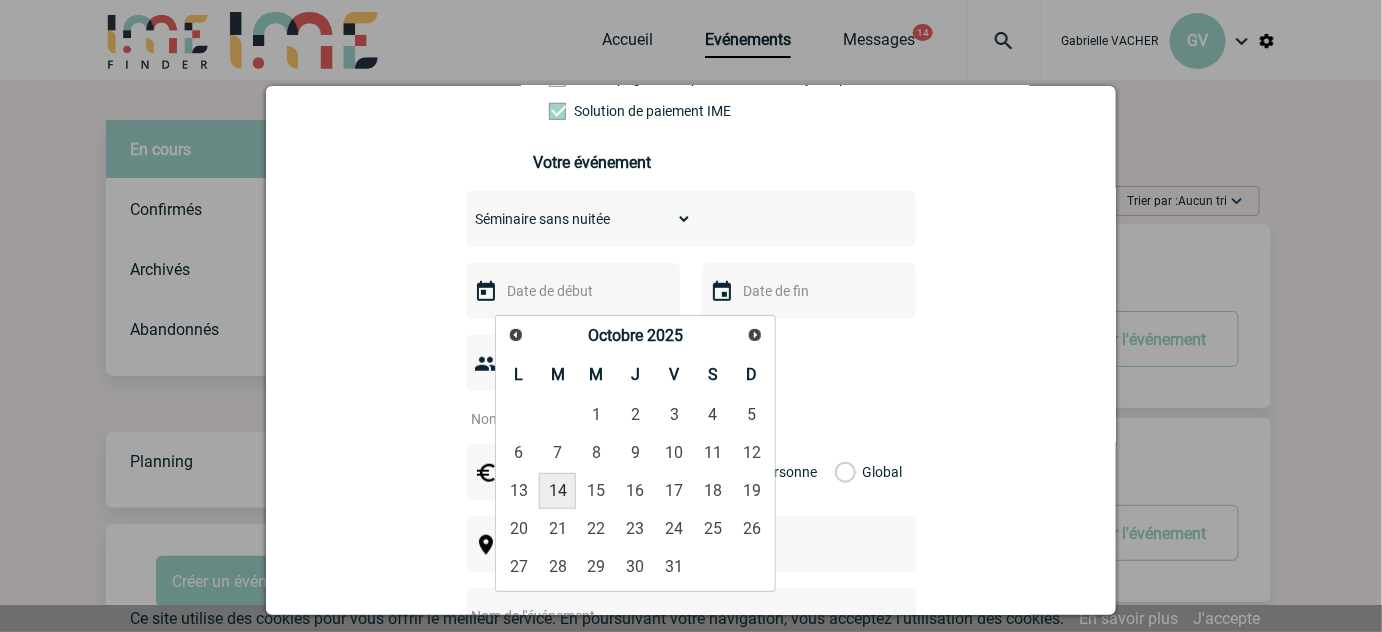 click on "14" at bounding box center (557, 491) 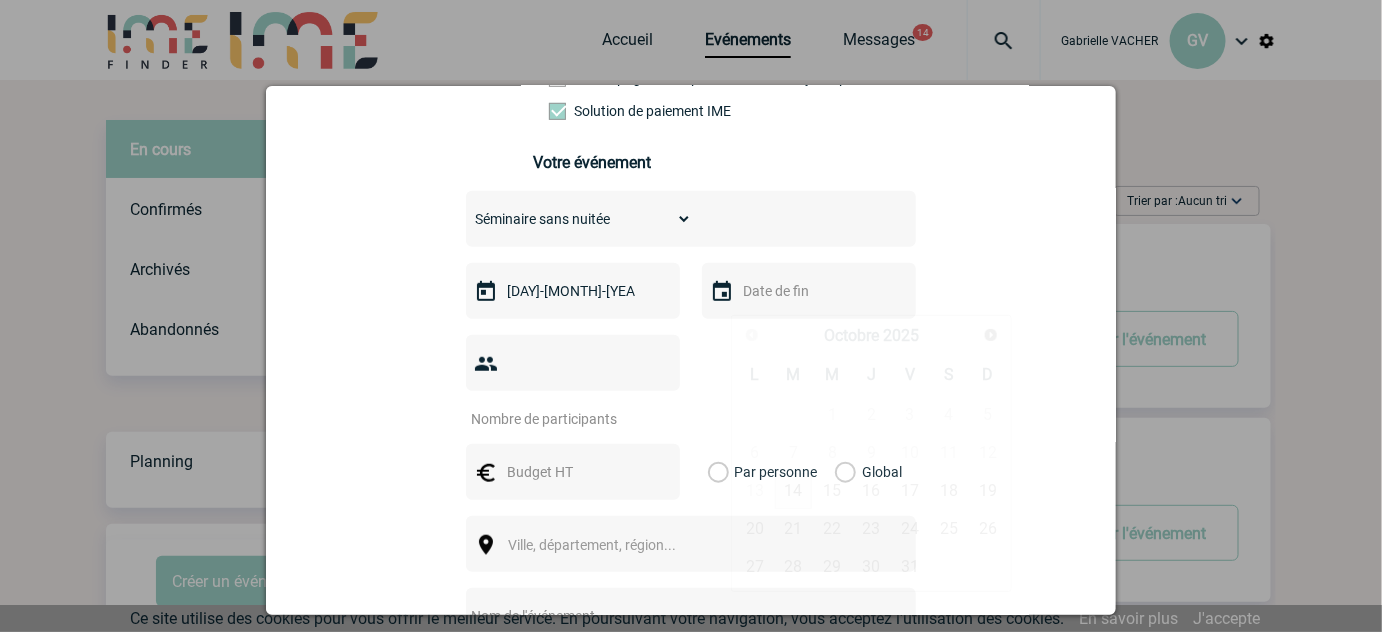 click at bounding box center (807, 291) 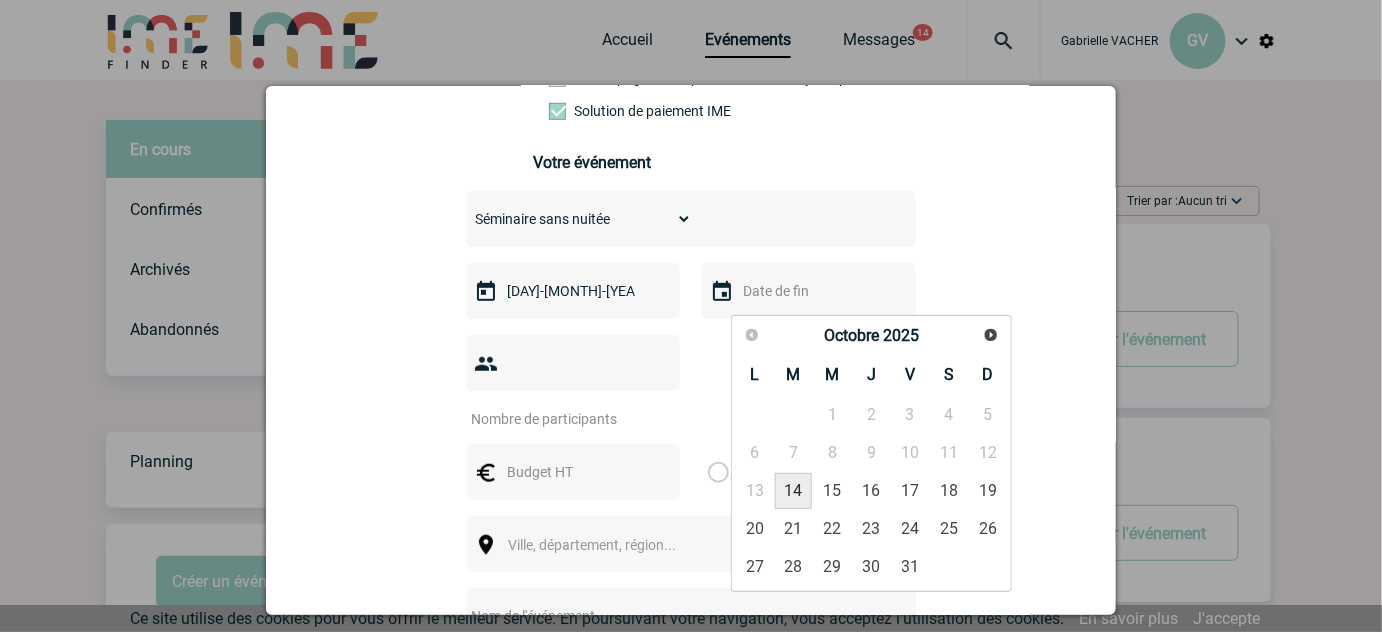 click on "14" at bounding box center [793, 491] 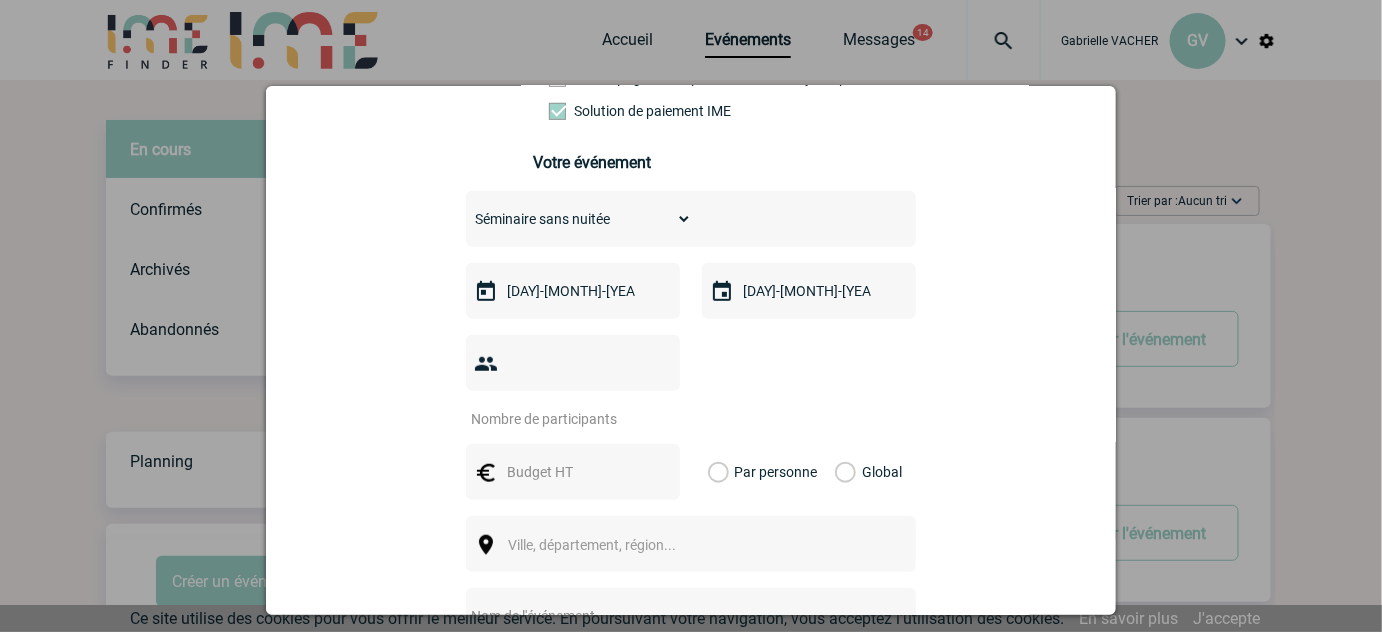 click at bounding box center [560, 419] 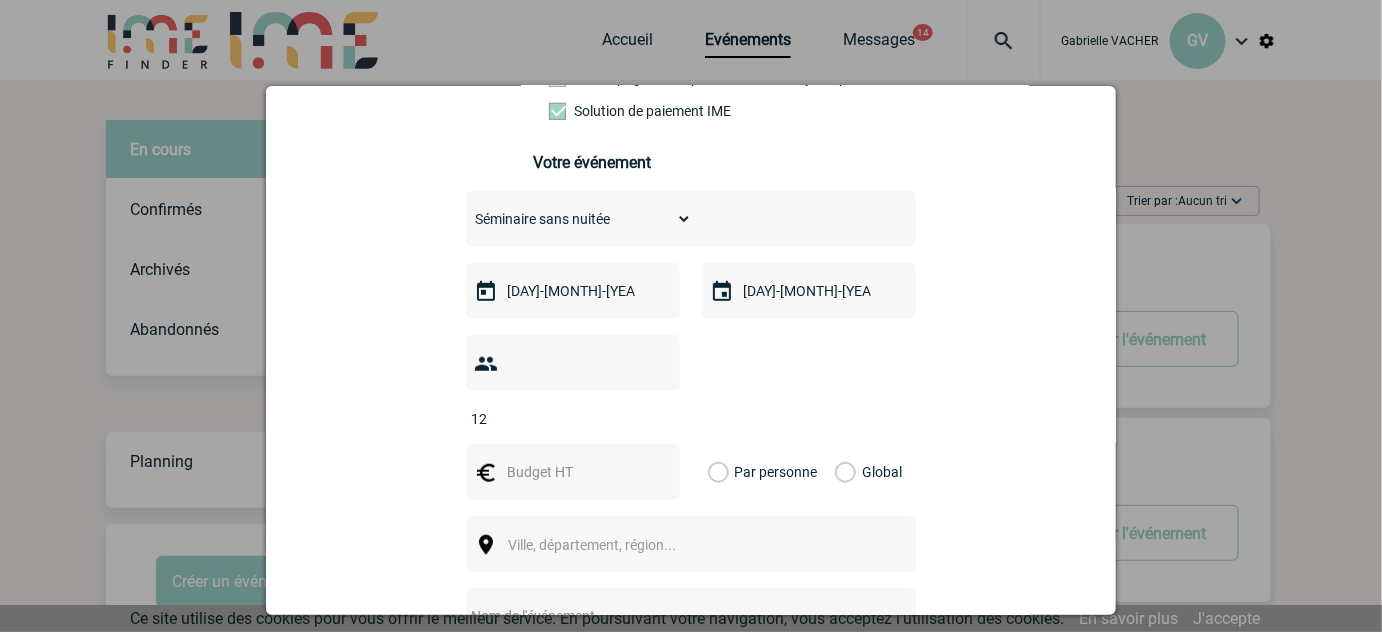 type on "12" 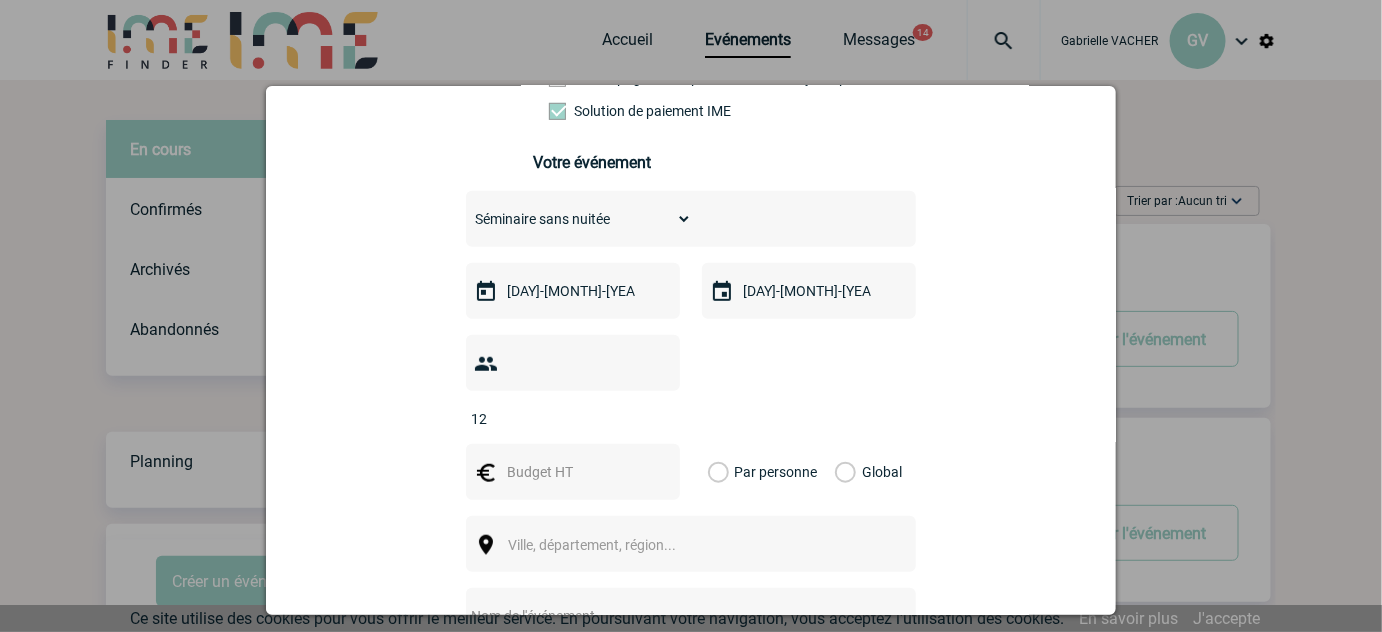 click at bounding box center (571, 472) 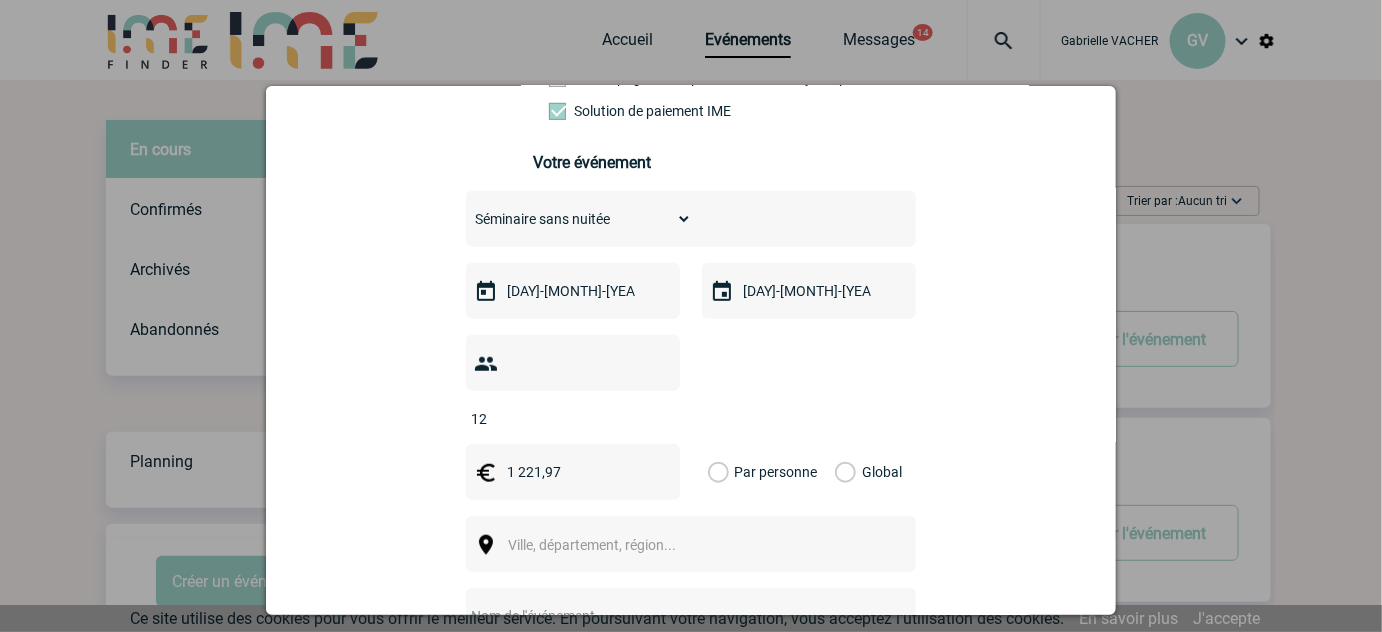 click on "1 221,97" at bounding box center (571, 472) 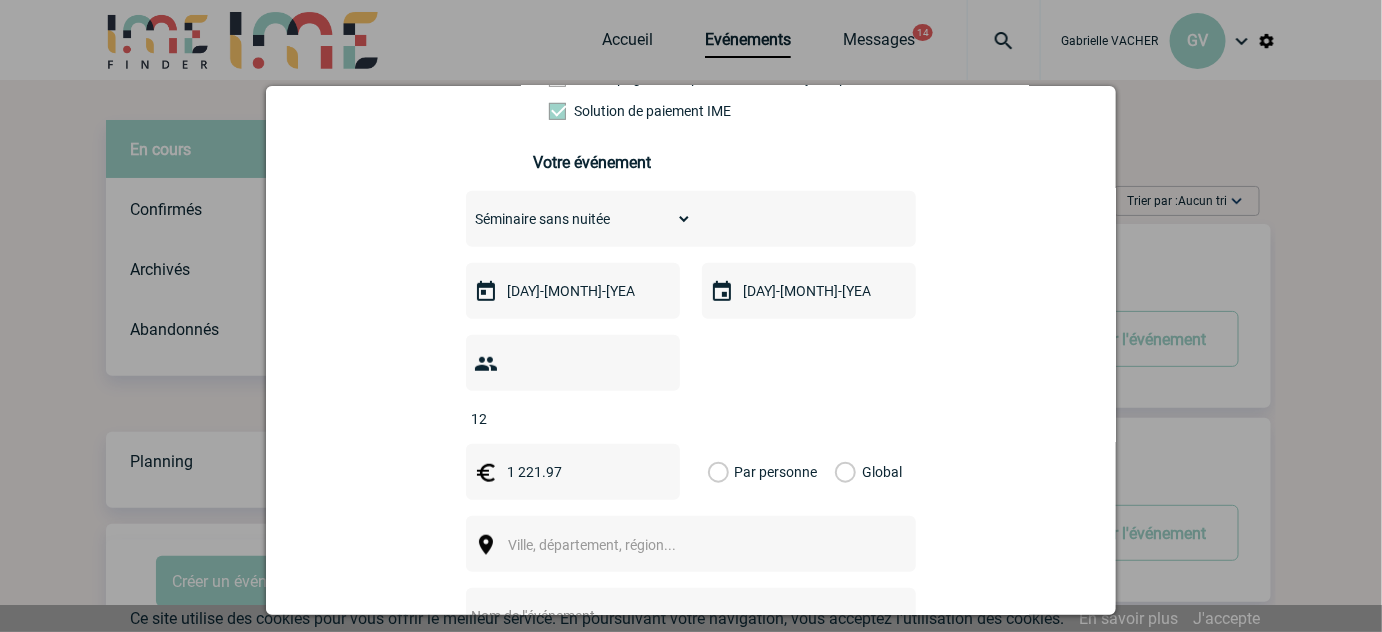 type on "1 221.97" 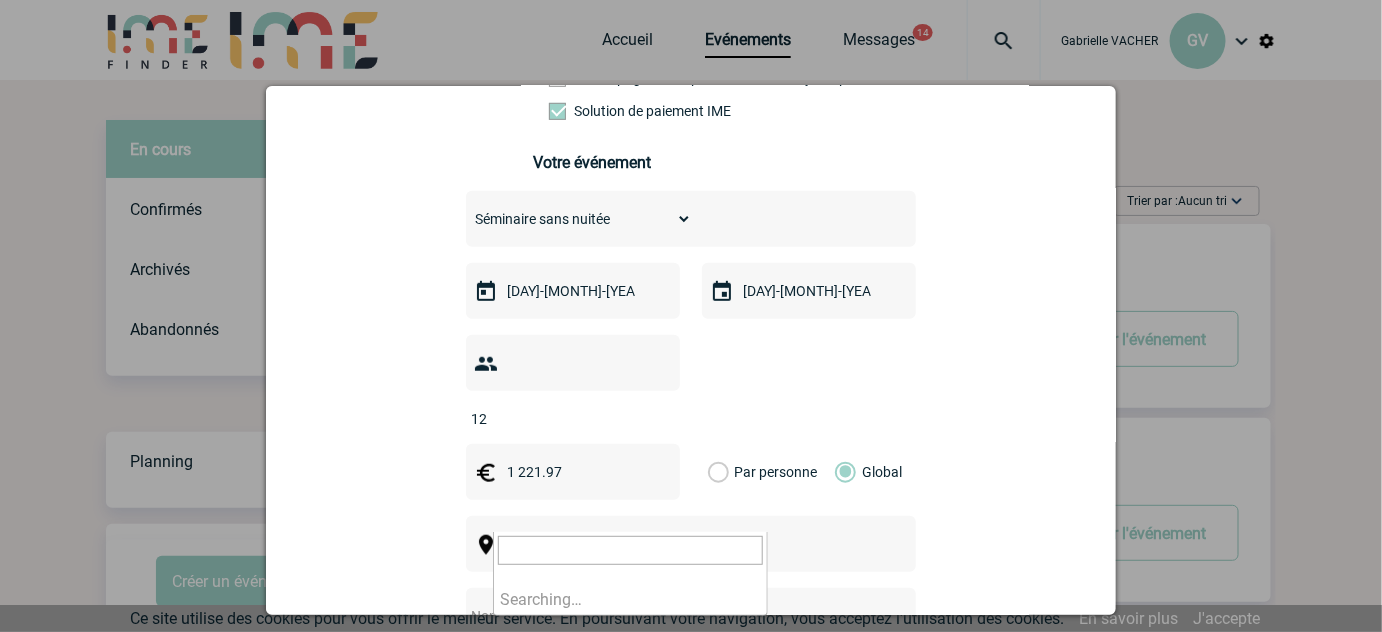 click on "Ville, département, région..." at bounding box center [637, 545] 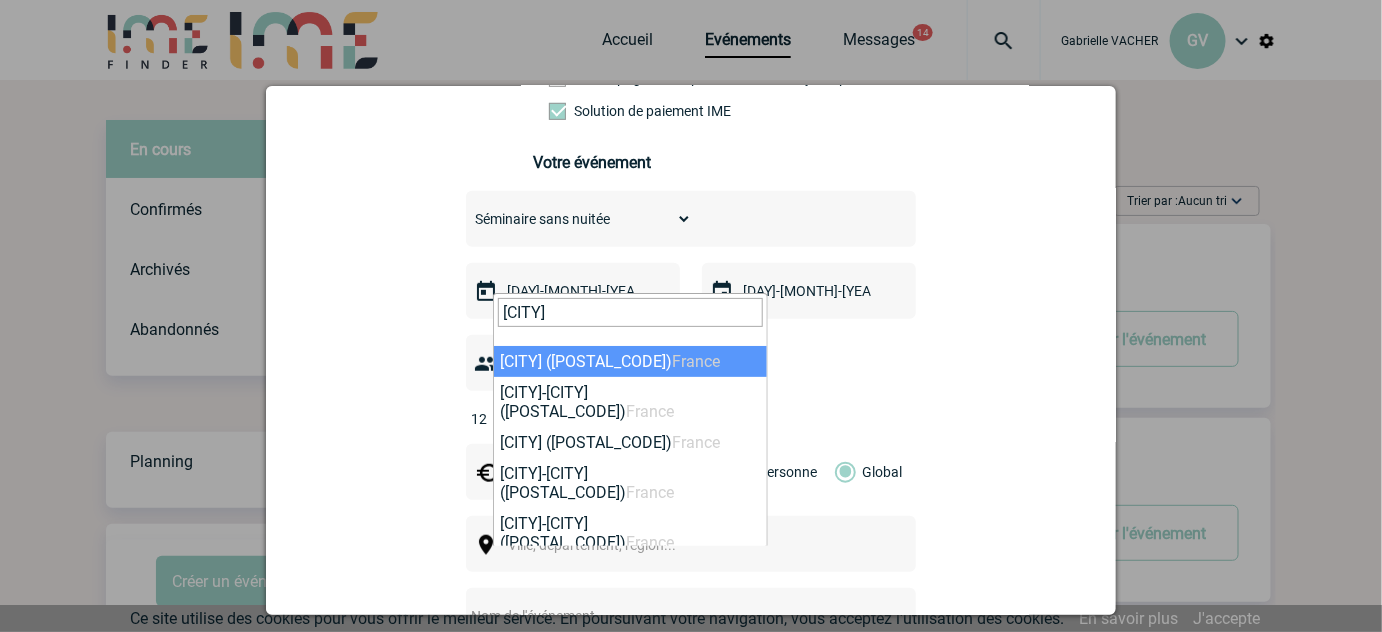 type on "lyon" 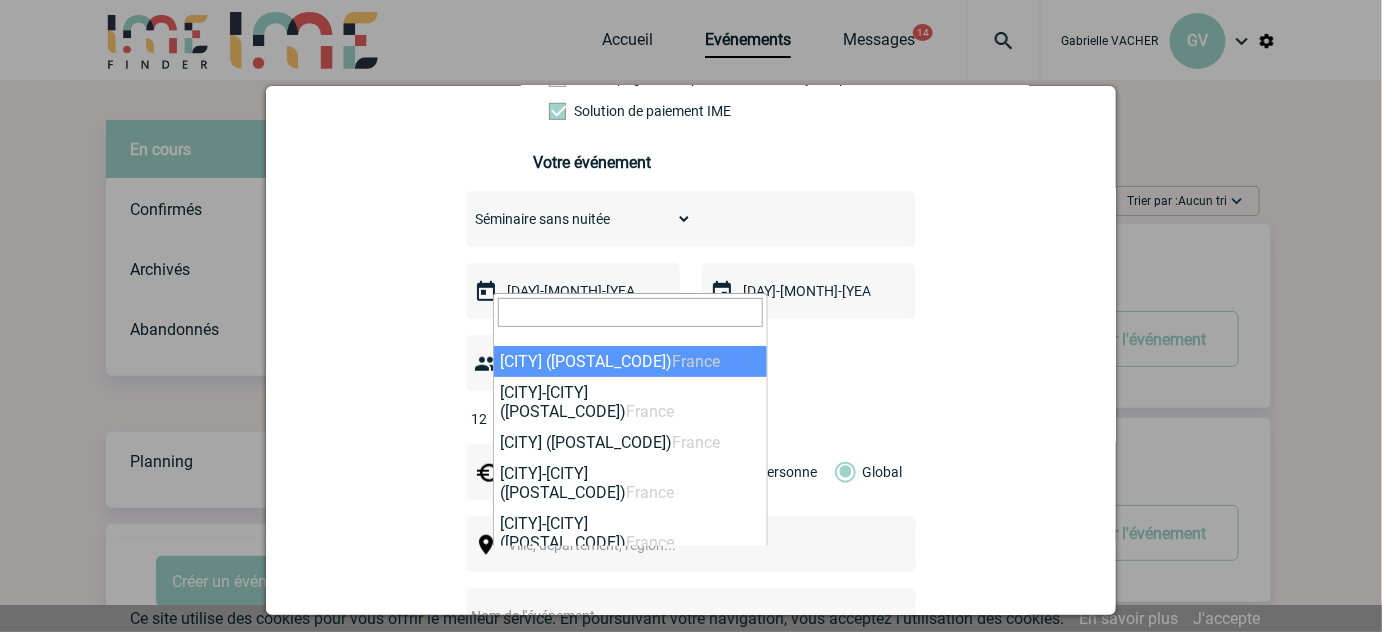 select on "36544" 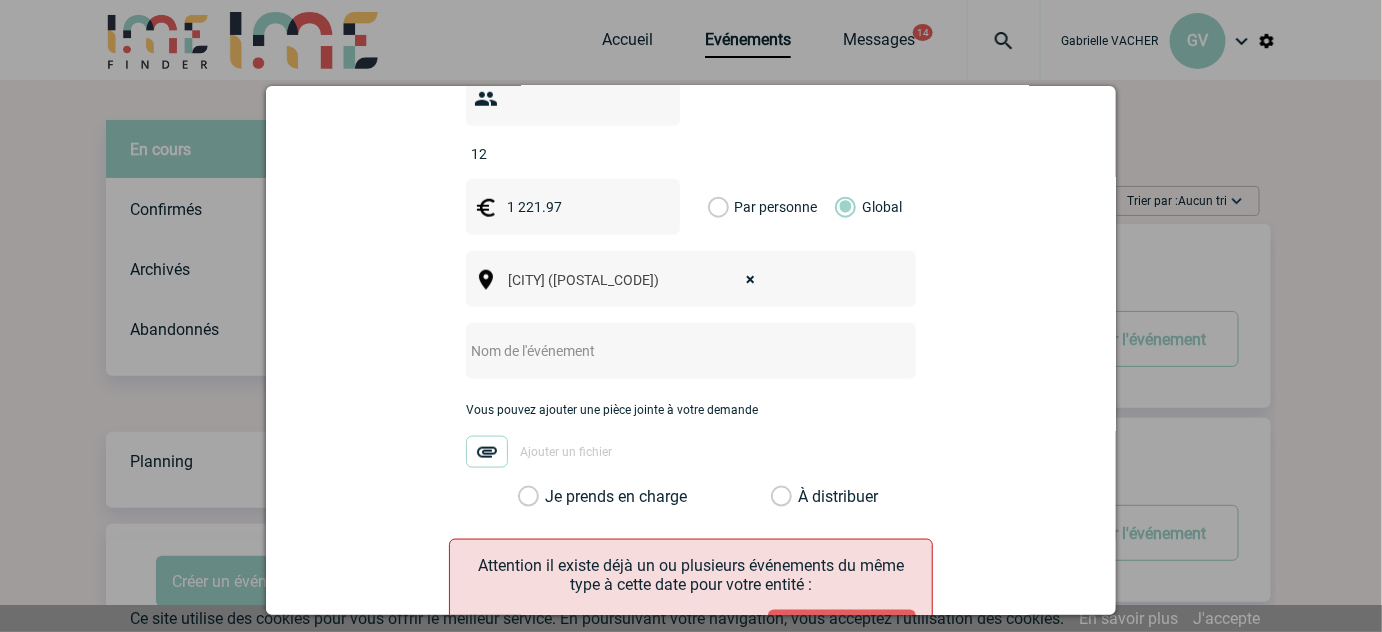 scroll, scrollTop: 684, scrollLeft: 0, axis: vertical 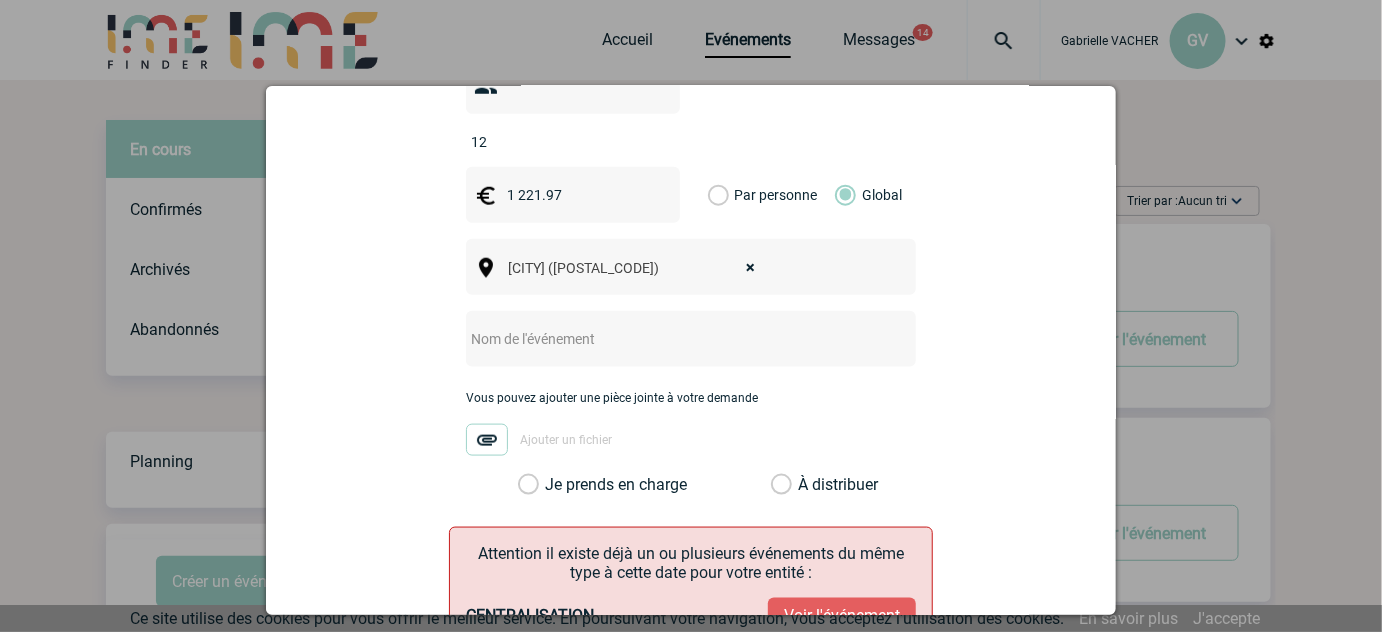 click at bounding box center (664, 339) 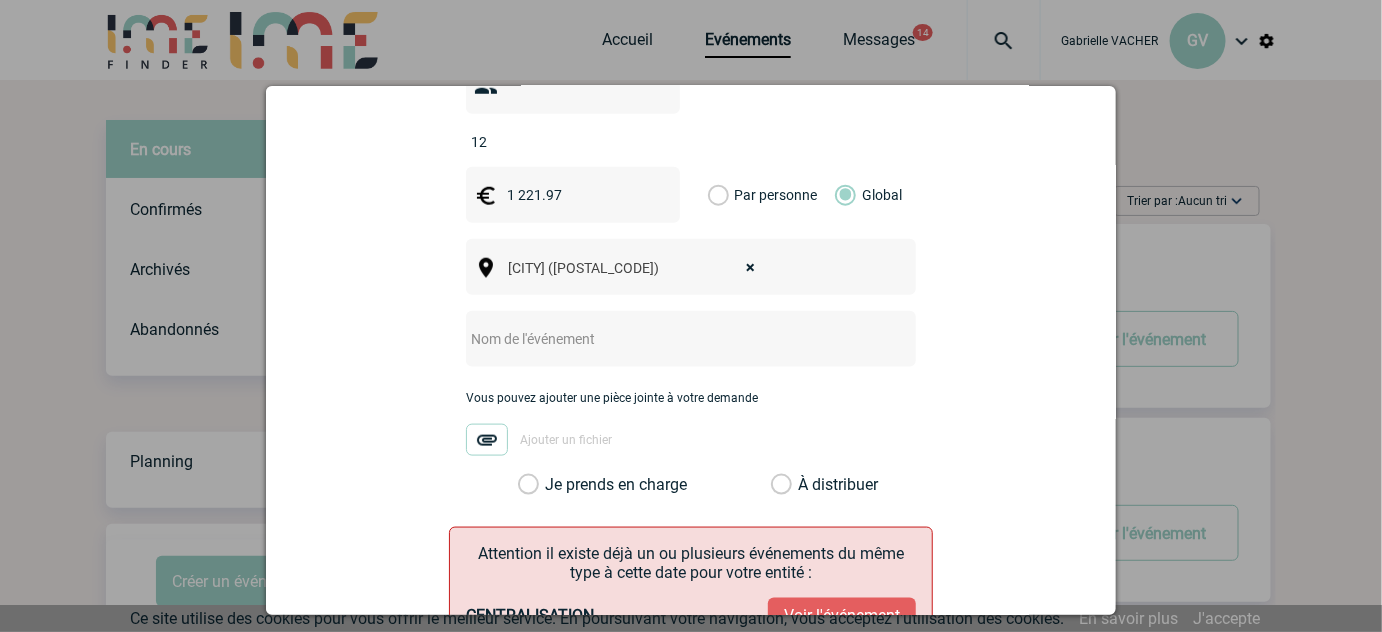 type on "Centralisation" 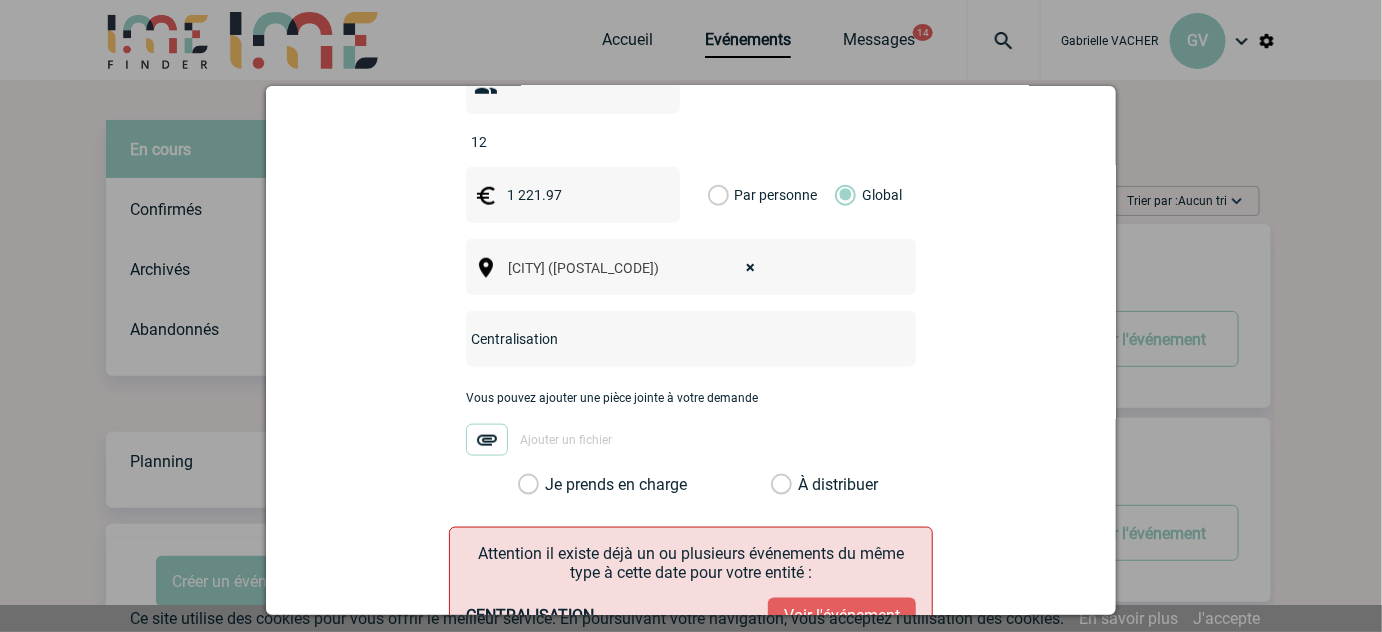click on "Je prends en charge" at bounding box center [535, 485] 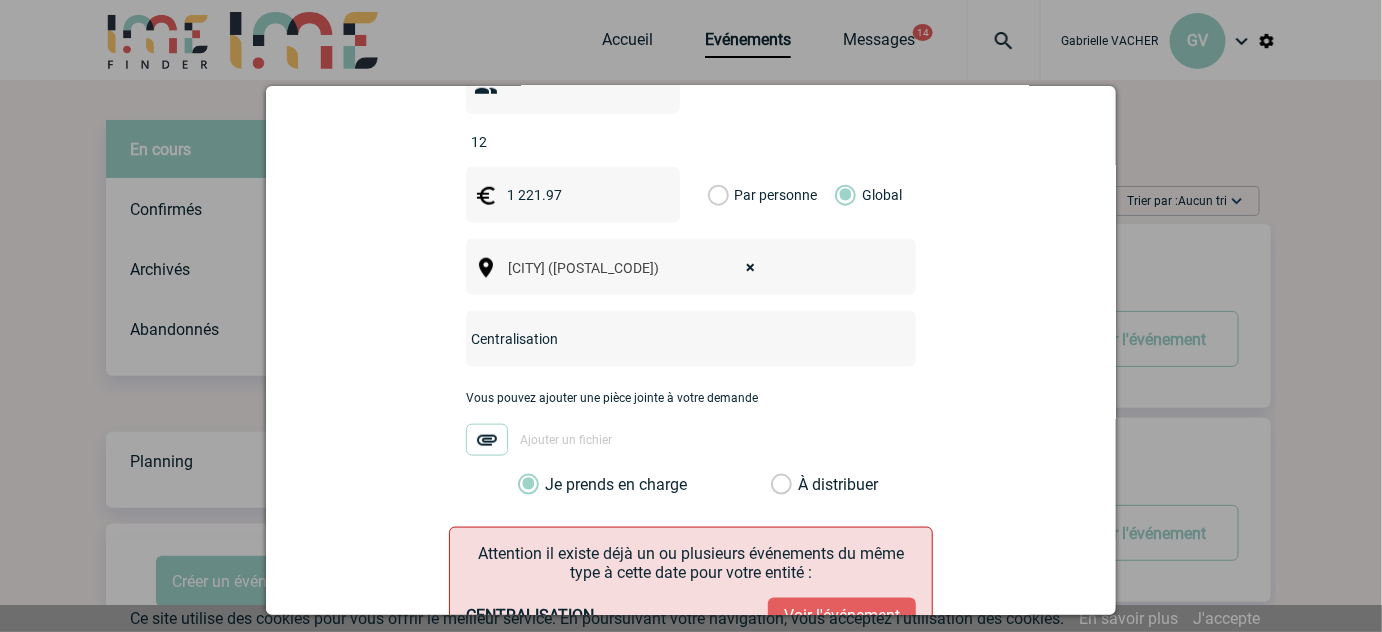 scroll, scrollTop: 879, scrollLeft: 0, axis: vertical 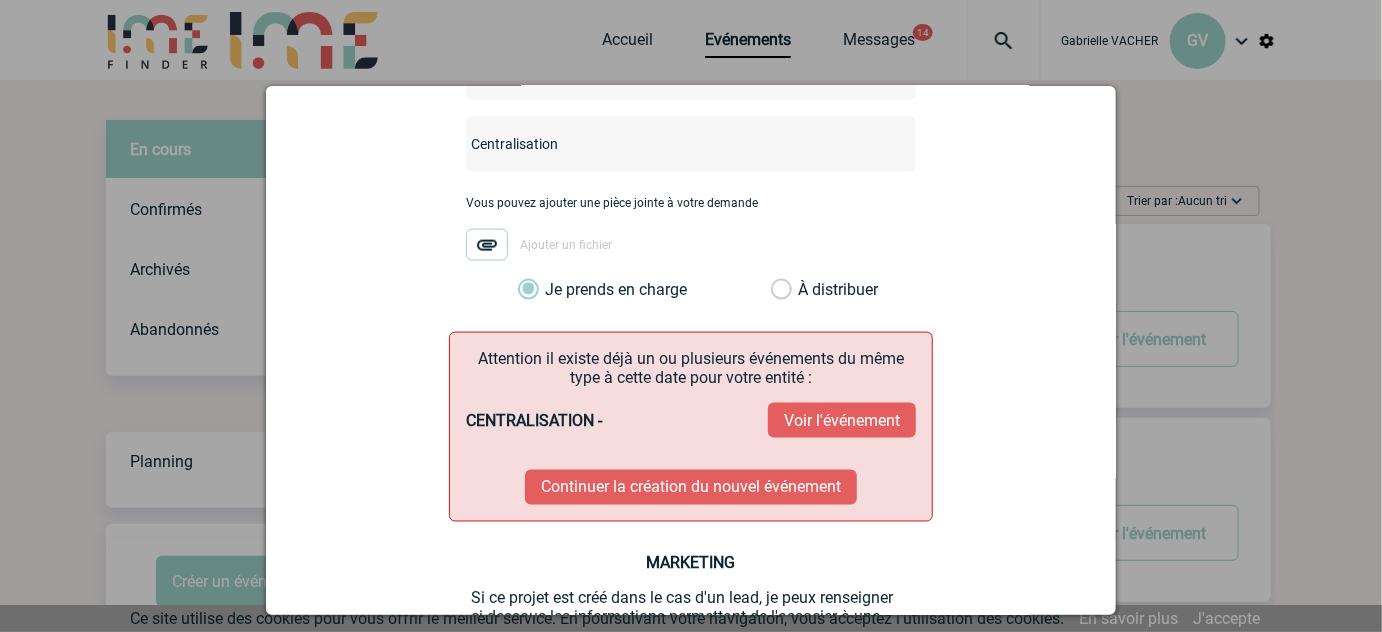 click on "Continuer la création du nouvel événement" at bounding box center (691, 487) 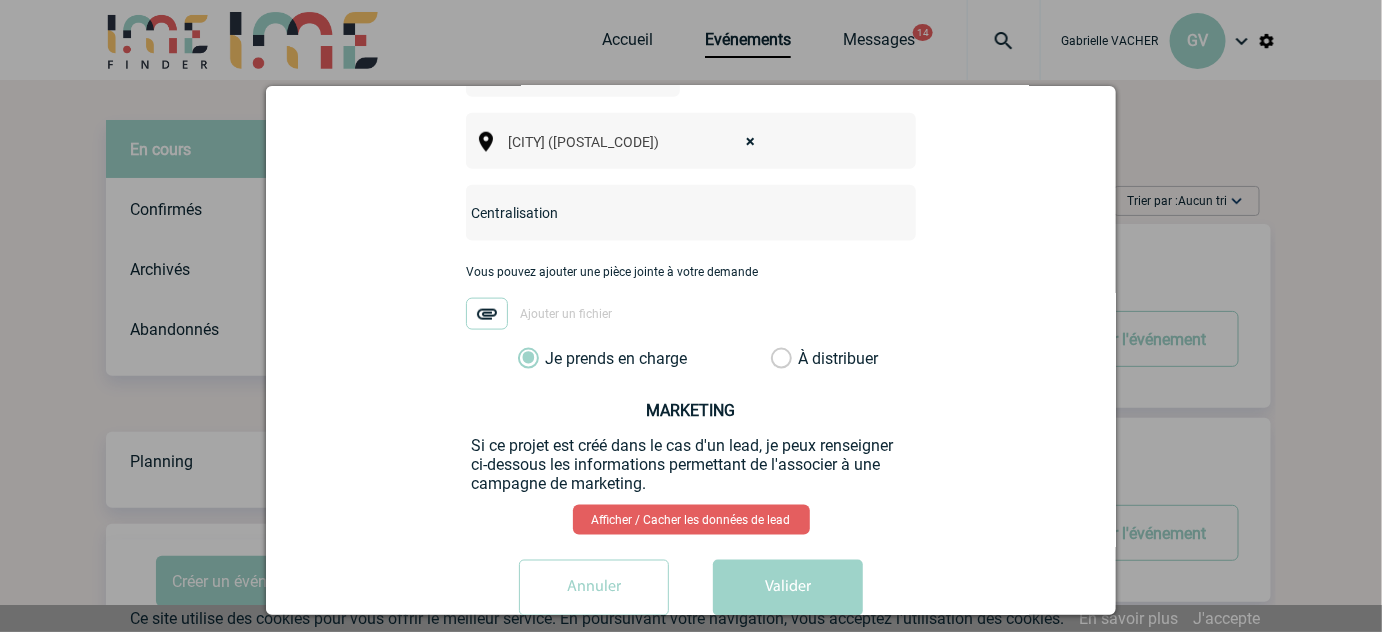 scroll, scrollTop: 803, scrollLeft: 0, axis: vertical 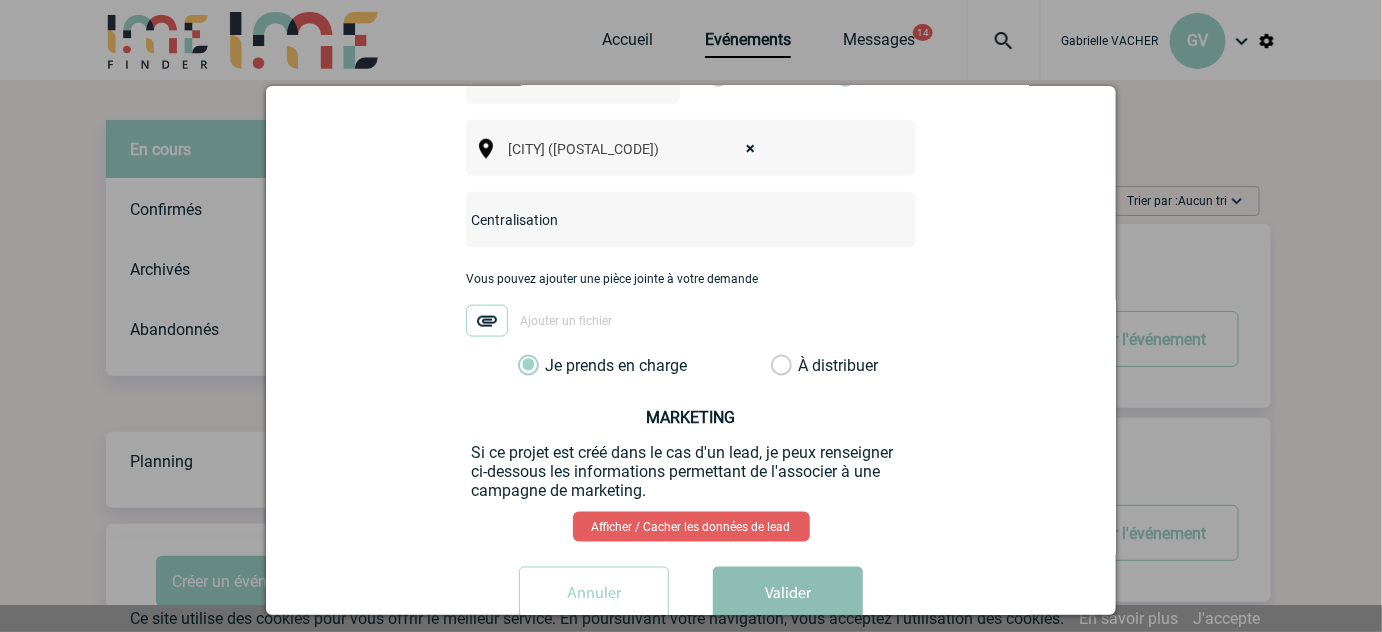 click on "Valider" at bounding box center (788, 595) 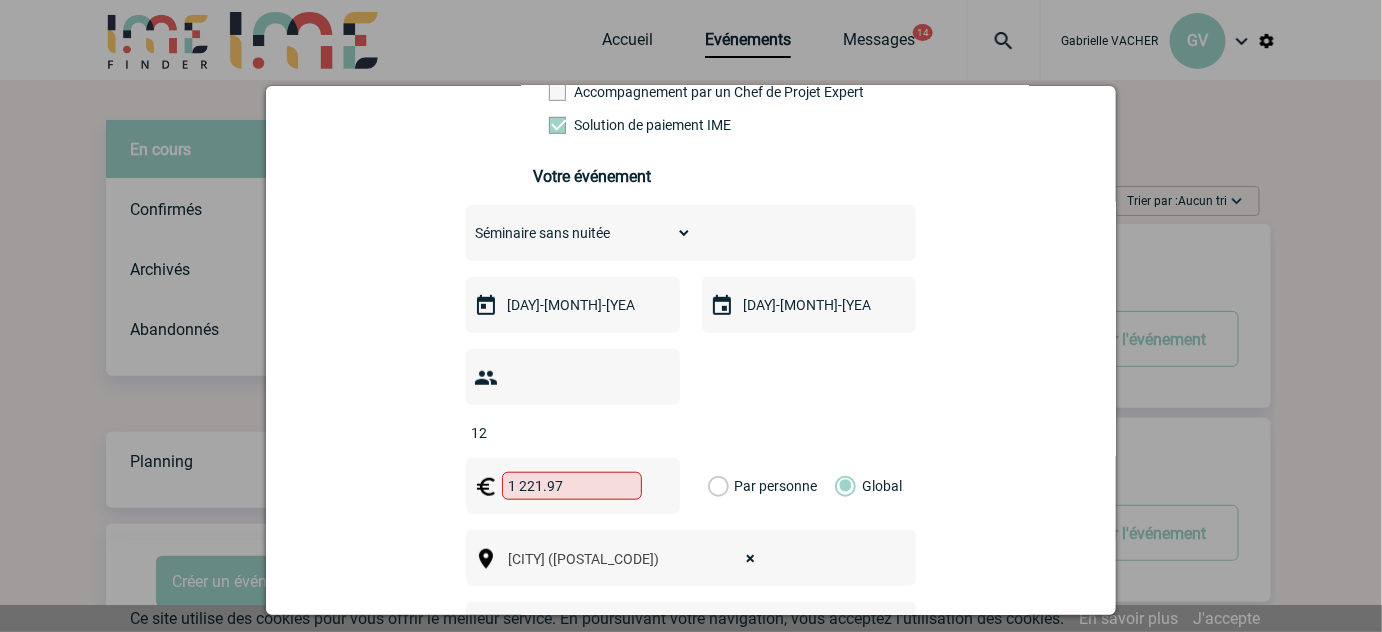 scroll, scrollTop: 392, scrollLeft: 0, axis: vertical 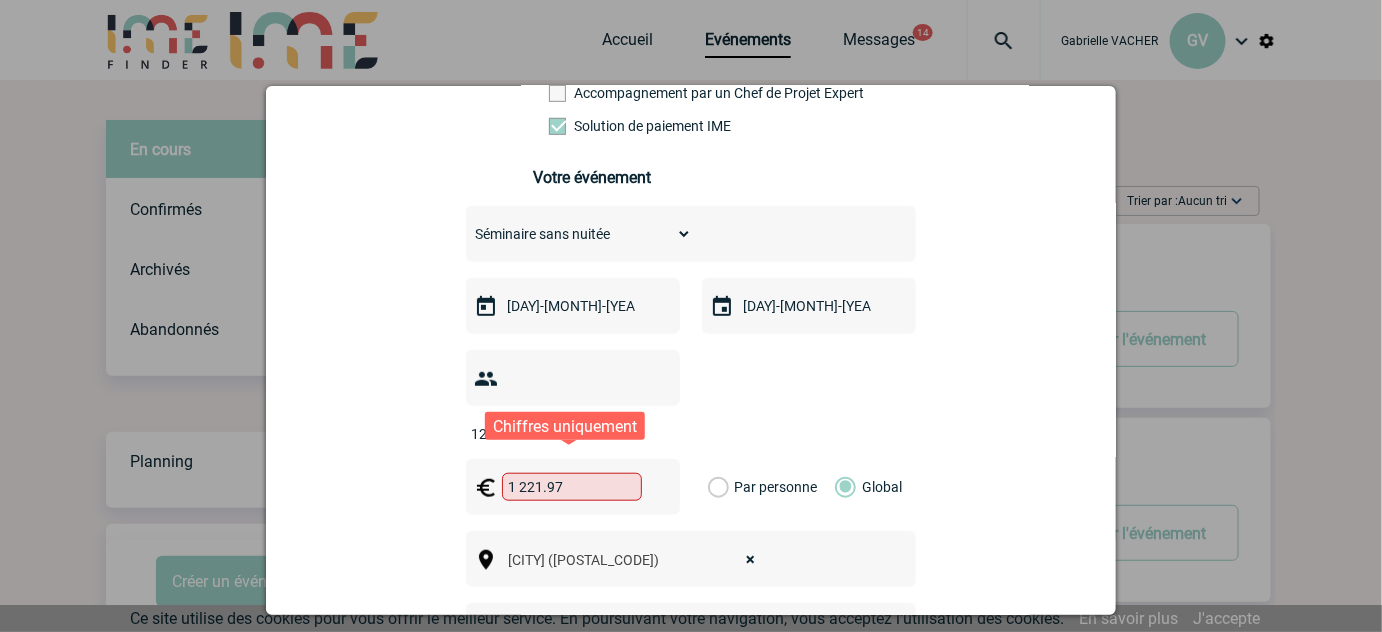 click on "1 221.97" at bounding box center [572, 487] 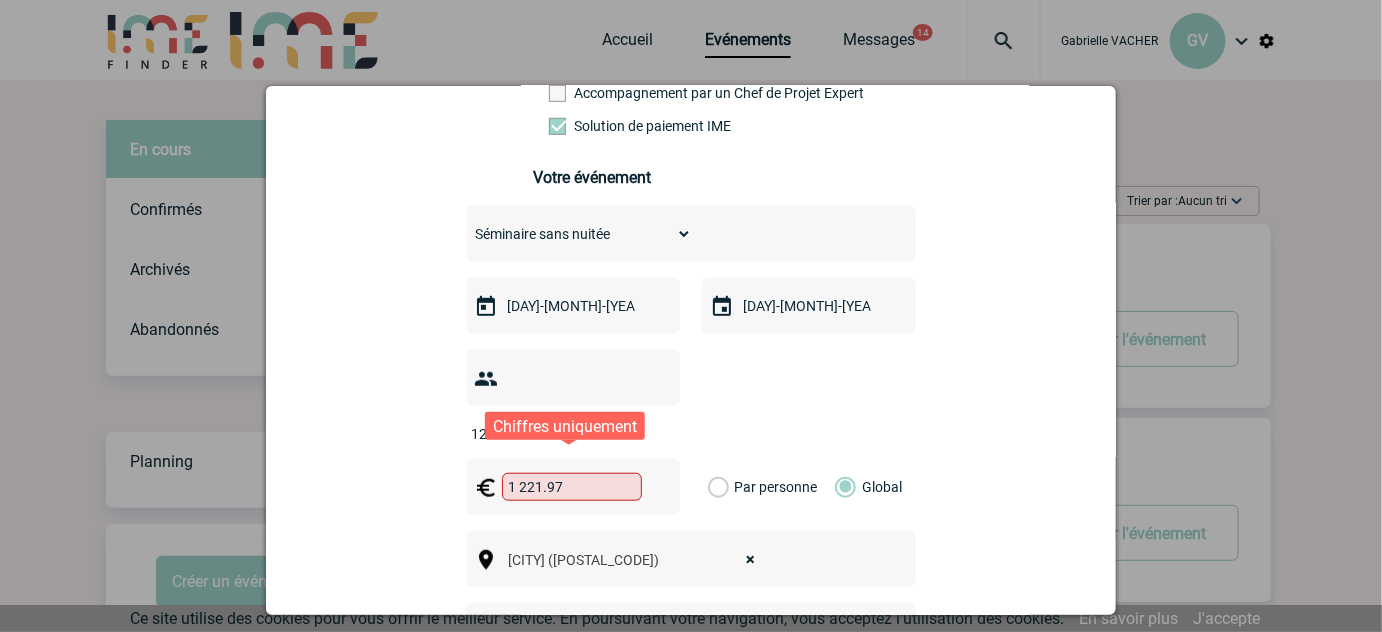 type on "1 221.9" 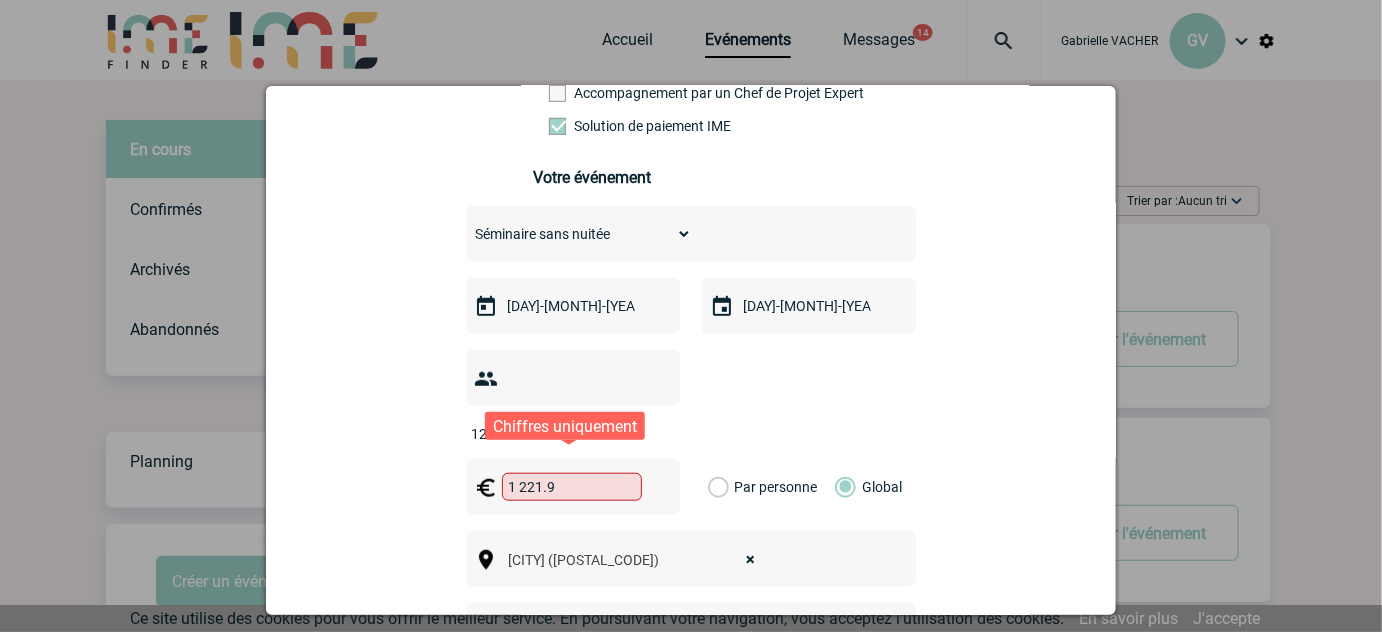 click on "Voir l'événement" at bounding box center (0, 0) 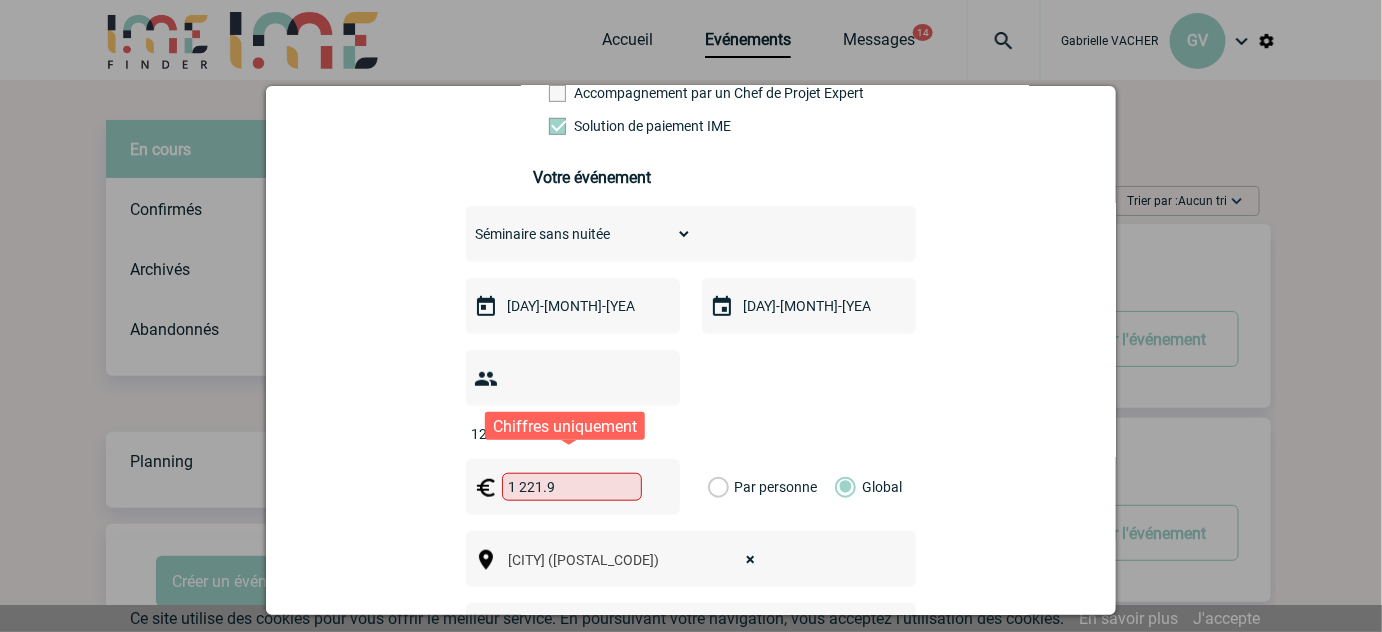 scroll, scrollTop: 0, scrollLeft: 0, axis: both 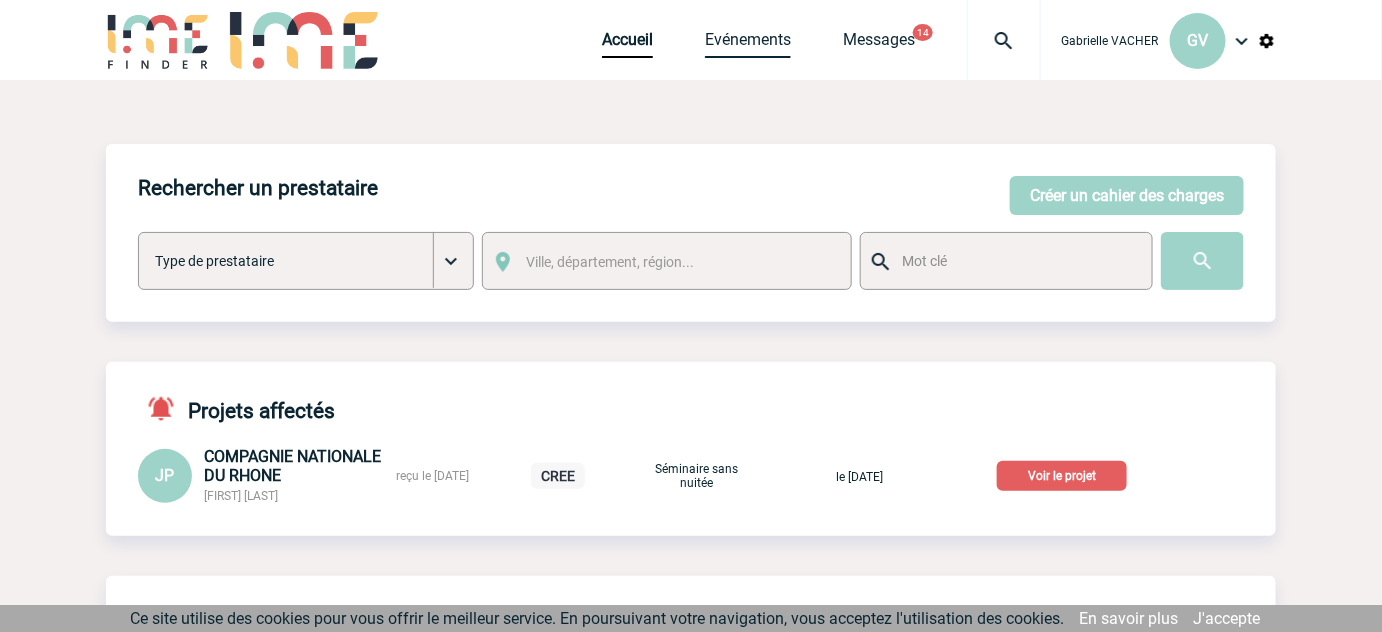 click on "Evénements" at bounding box center (748, 44) 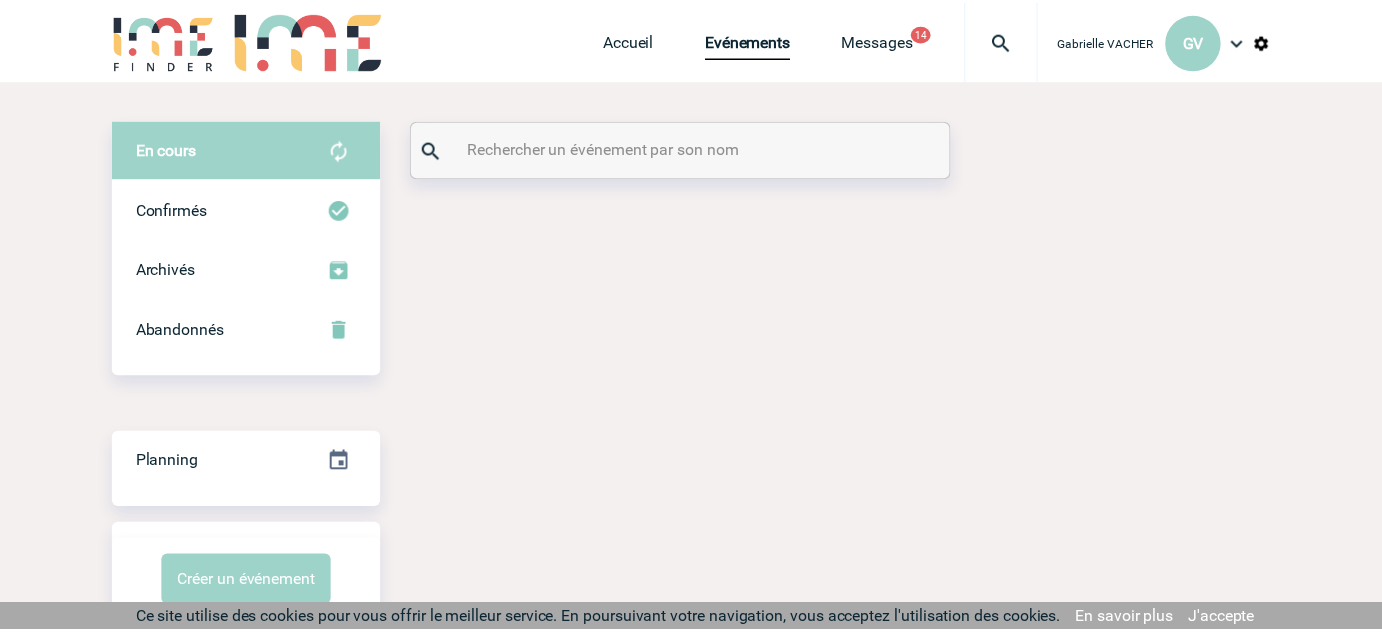 scroll, scrollTop: 0, scrollLeft: 0, axis: both 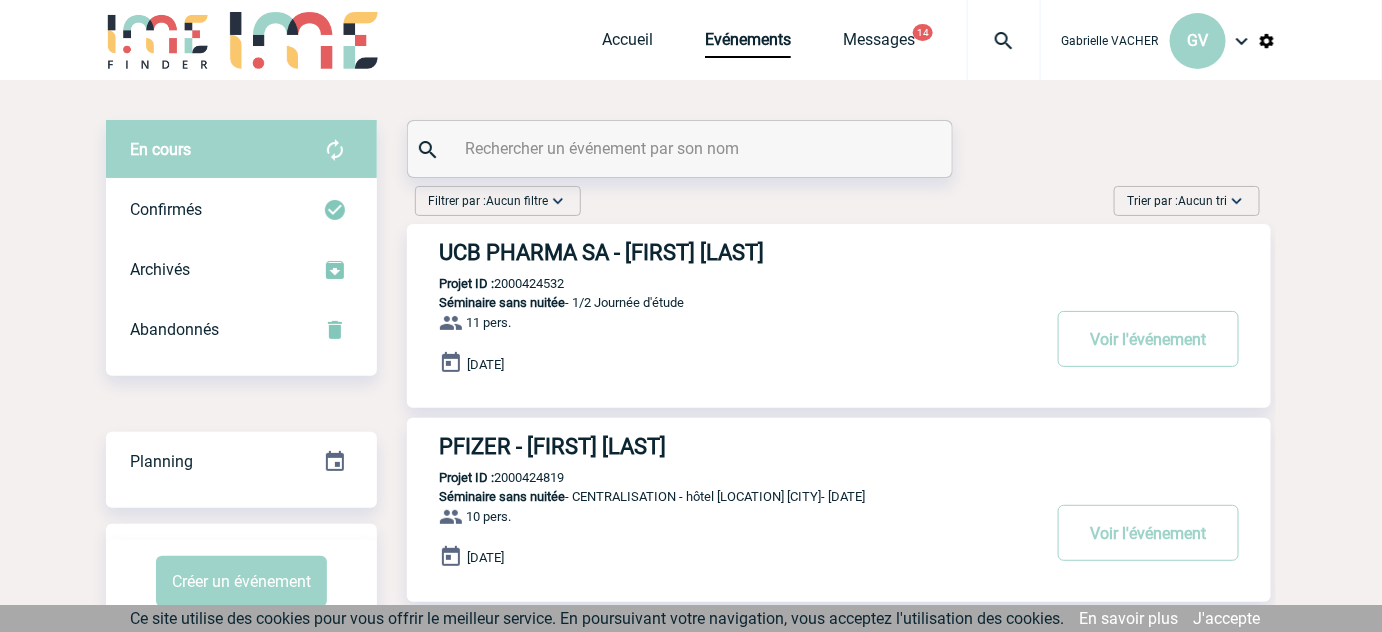 click at bounding box center (682, 148) 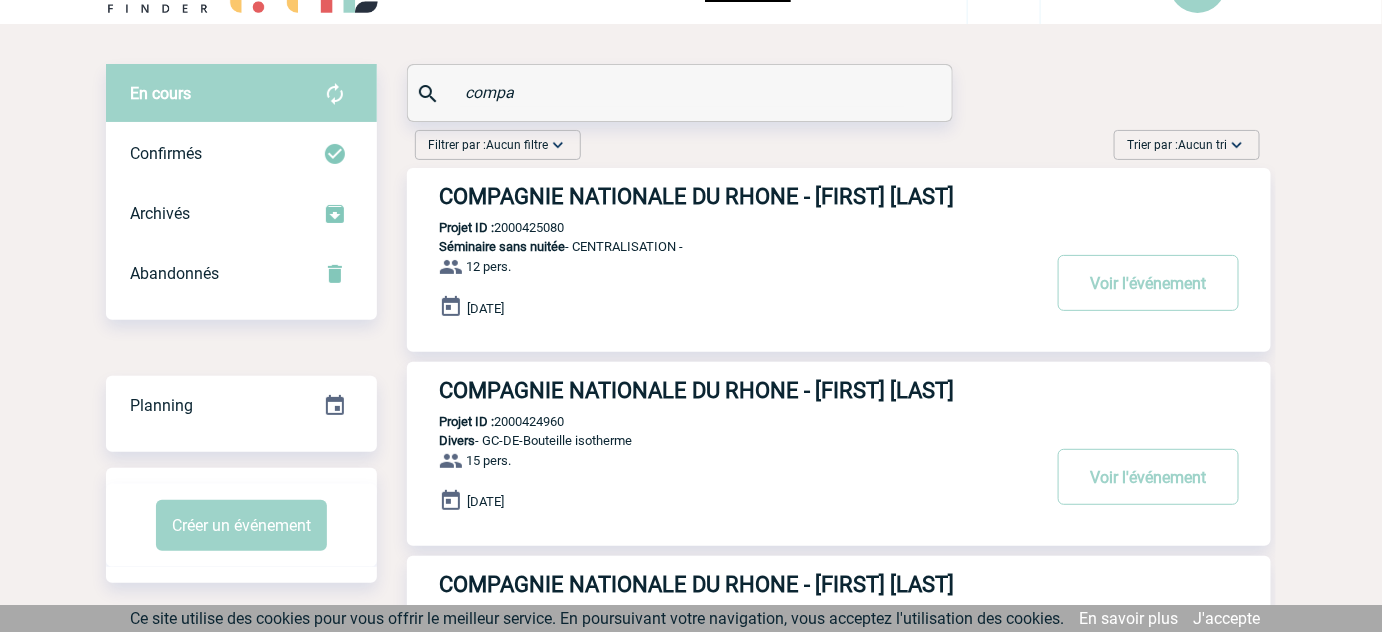 scroll, scrollTop: 0, scrollLeft: 0, axis: both 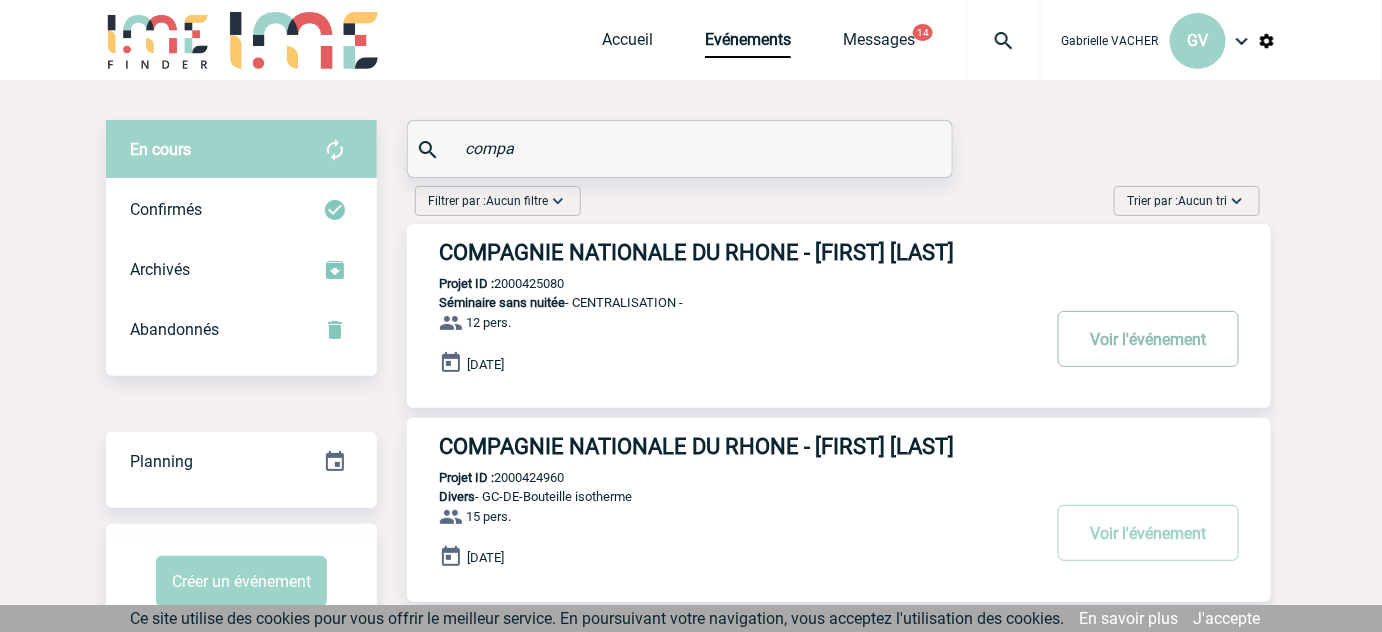 type on "compa" 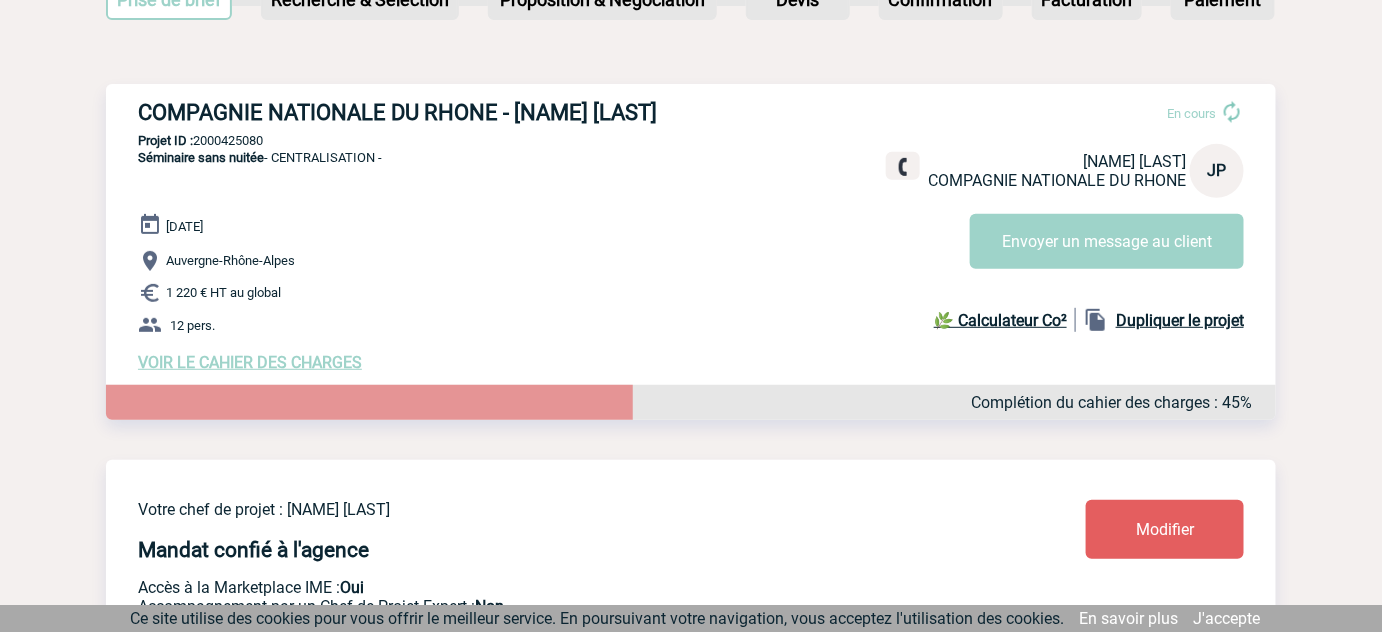 scroll, scrollTop: 182, scrollLeft: 0, axis: vertical 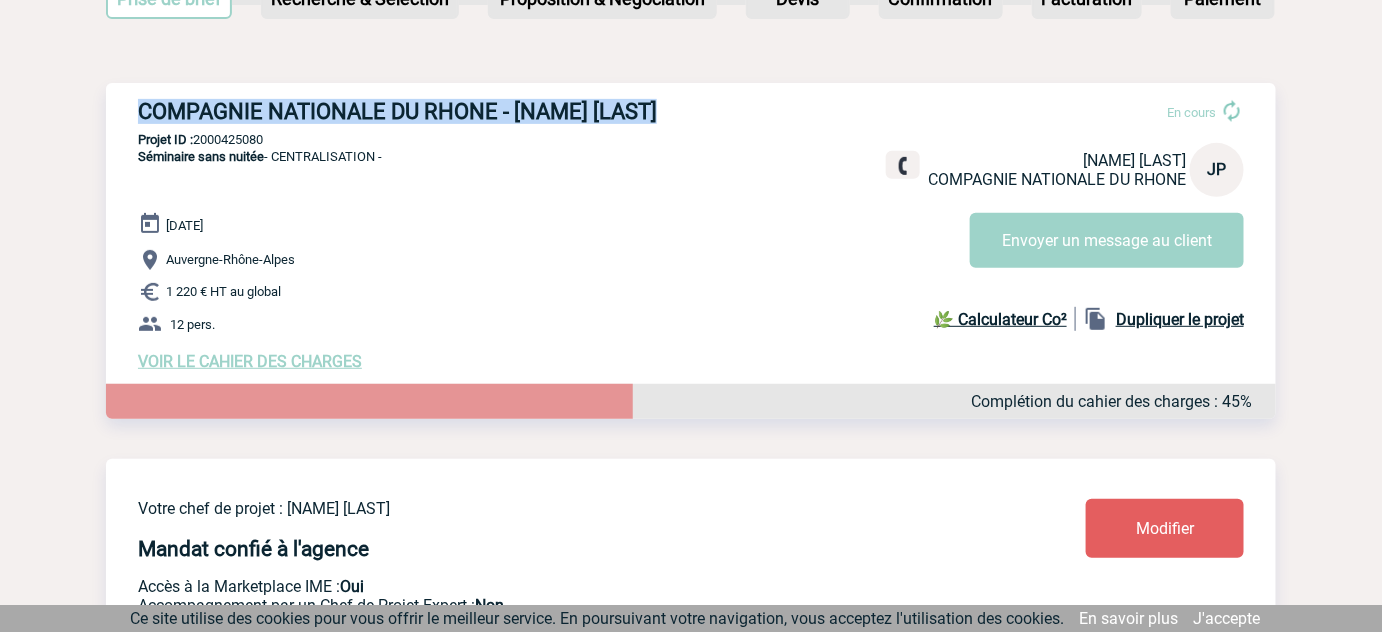 drag, startPoint x: 140, startPoint y: 107, endPoint x: 664, endPoint y: 107, distance: 524 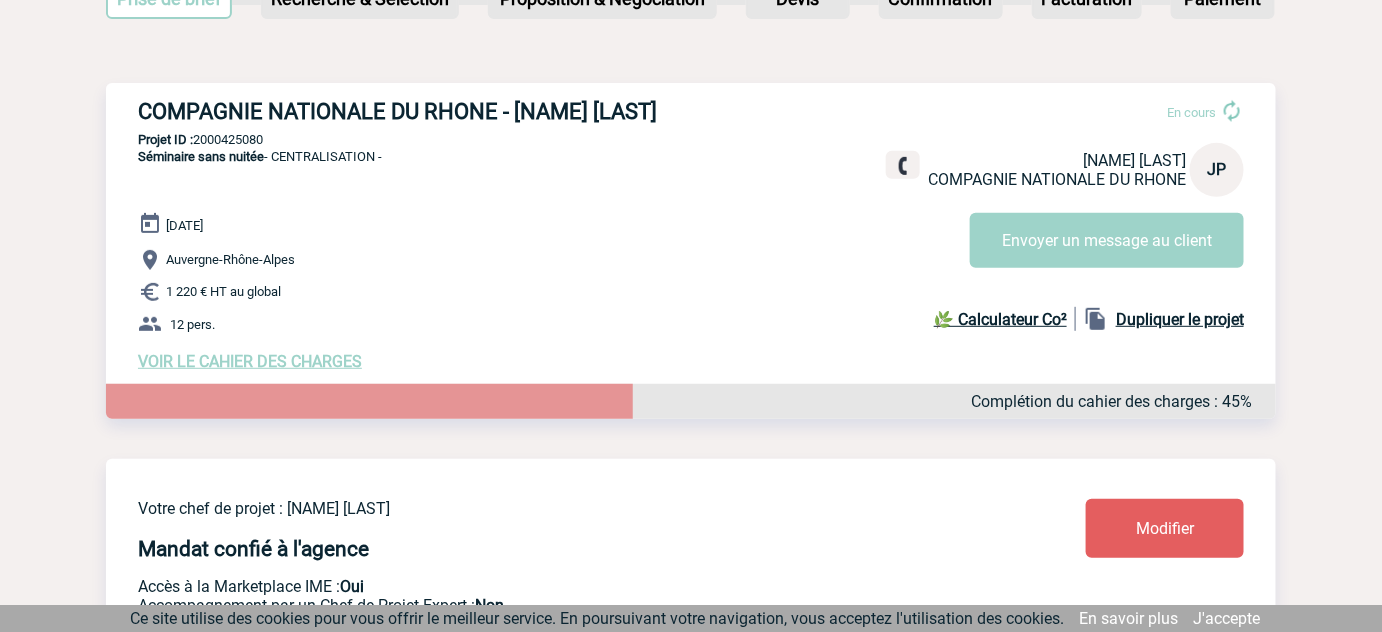 click on "Projet ID :  2000425080" at bounding box center [691, 139] 